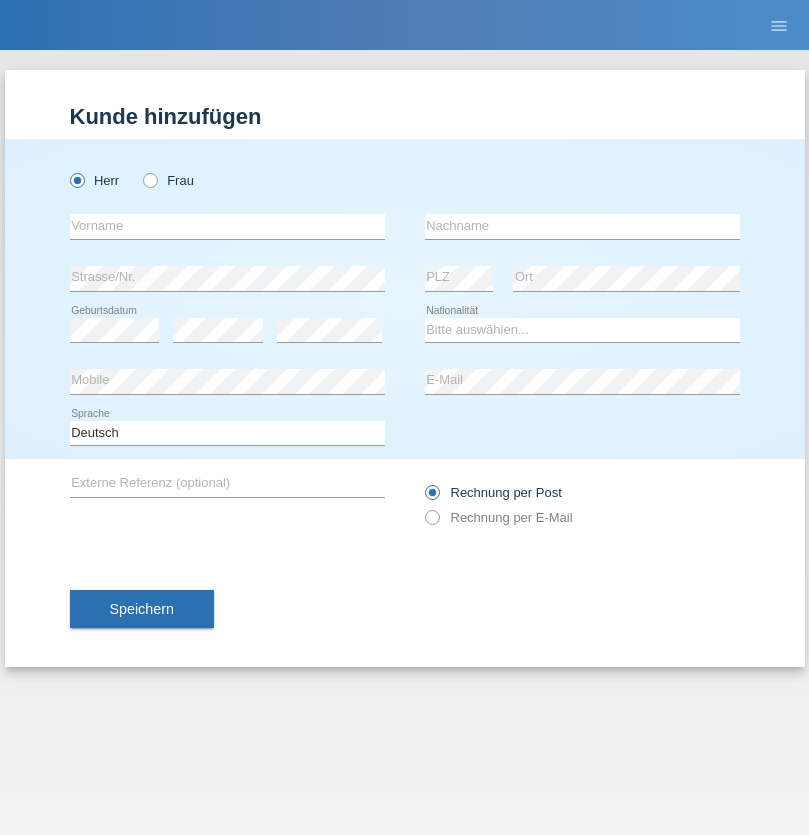 scroll, scrollTop: 0, scrollLeft: 0, axis: both 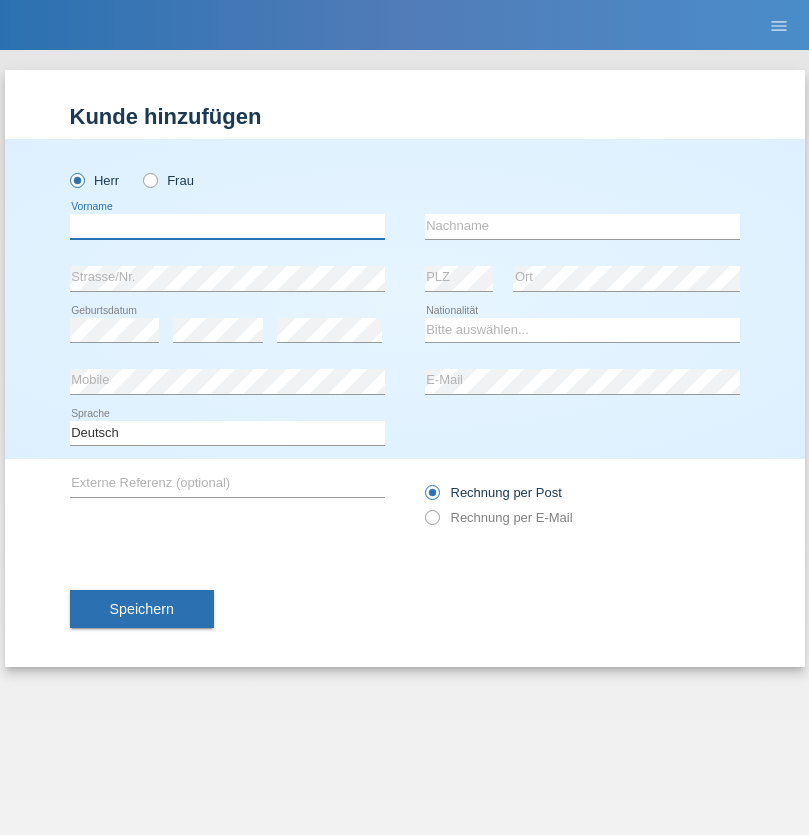 click at bounding box center (227, 226) 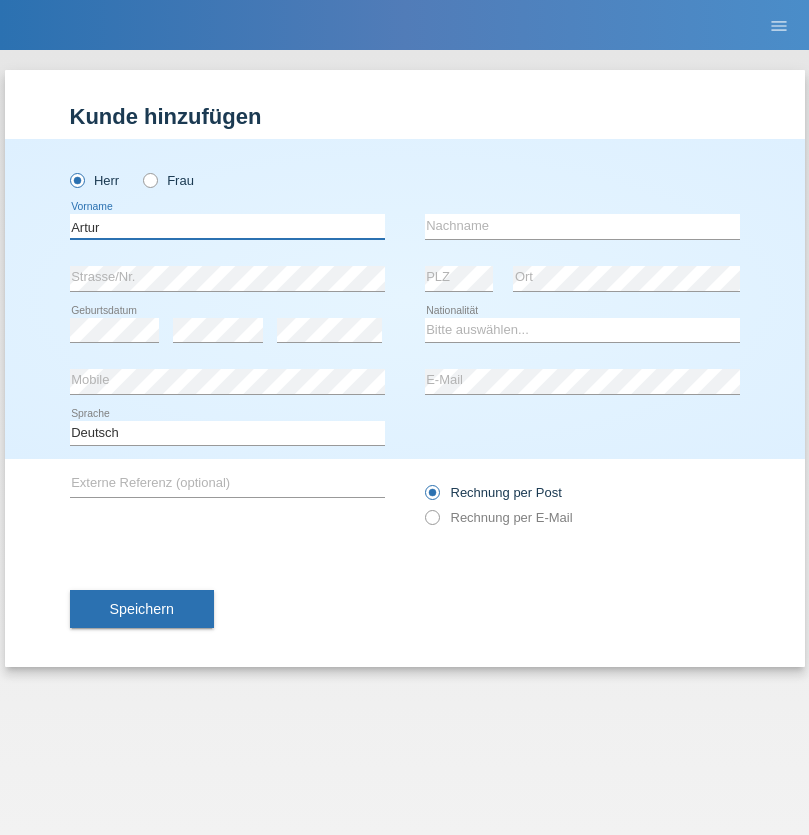 type on "Artur" 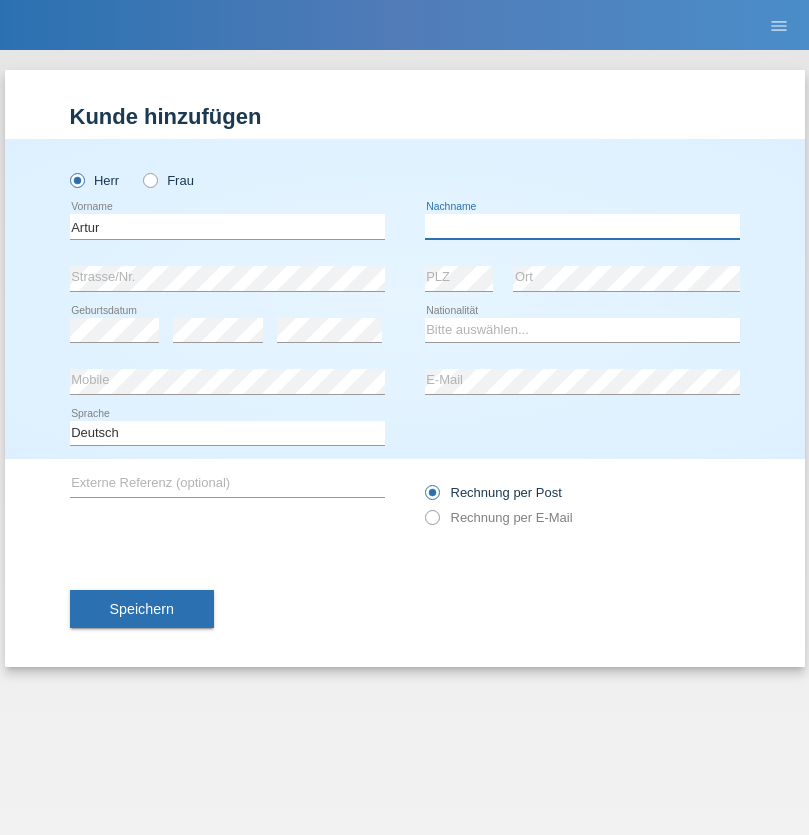 click at bounding box center [582, 226] 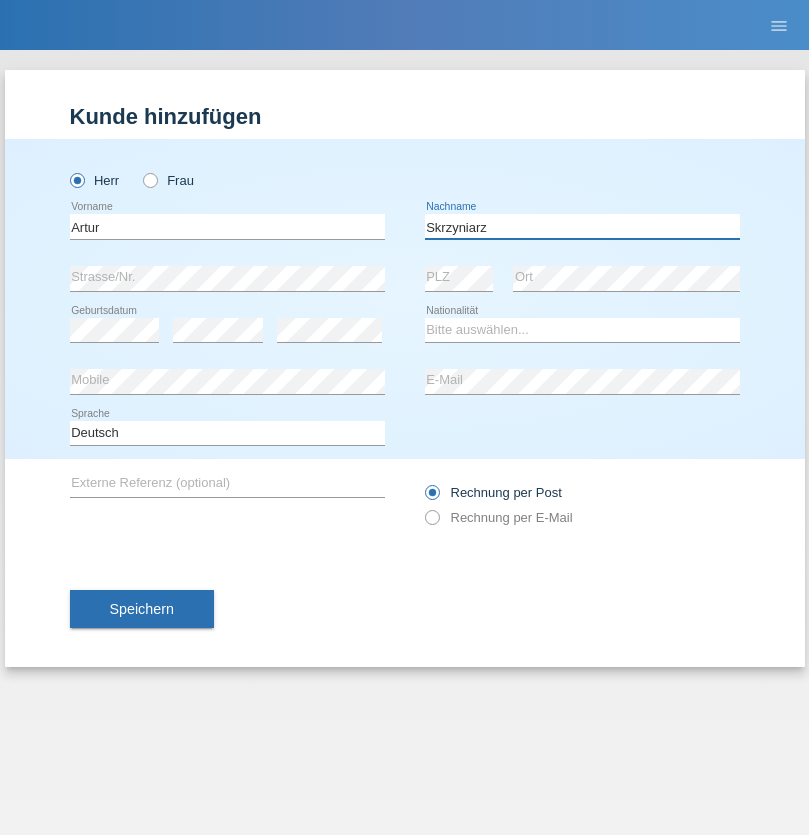 type on "Skrzyniarz" 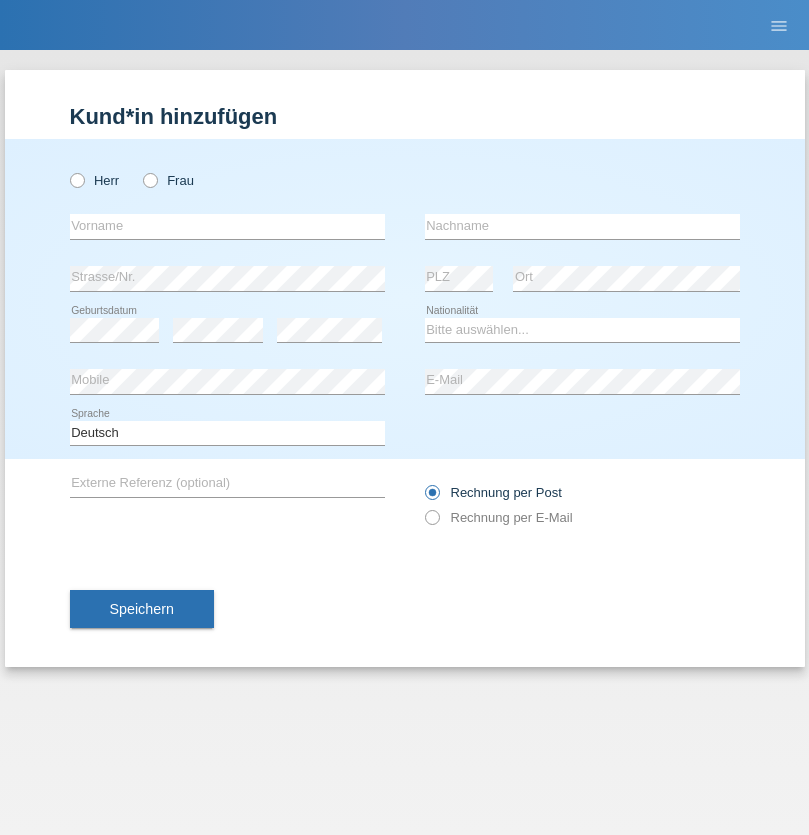 scroll, scrollTop: 0, scrollLeft: 0, axis: both 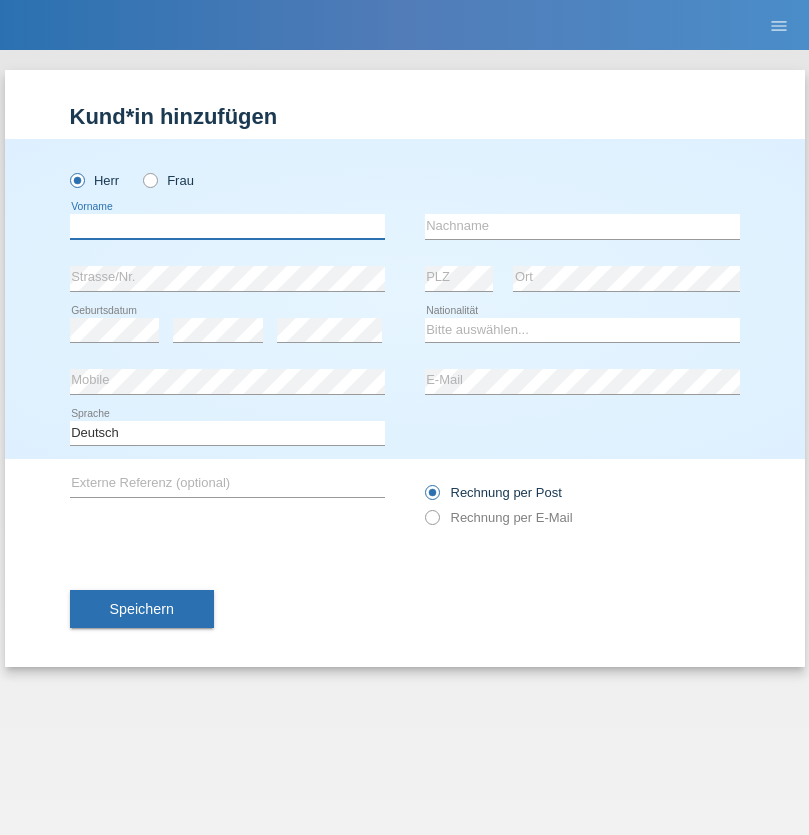click at bounding box center [227, 226] 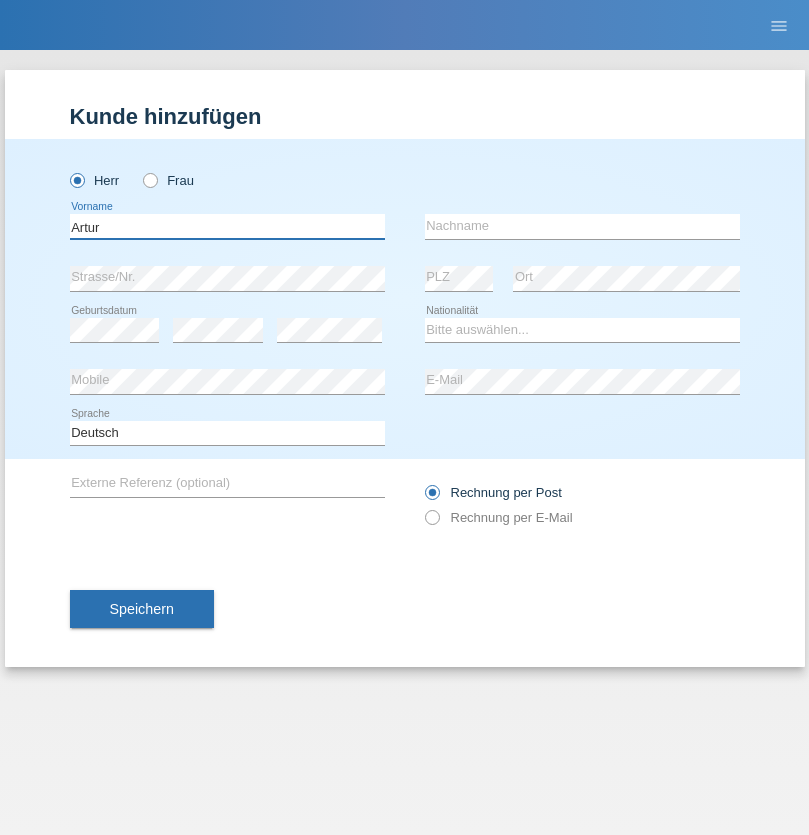 type on "Artur" 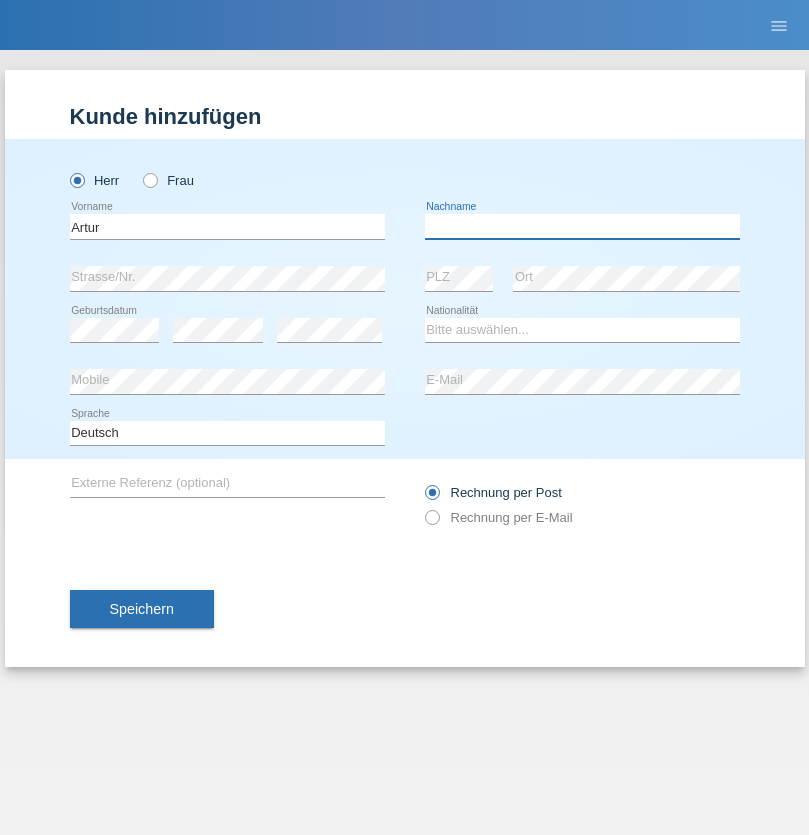 click at bounding box center [582, 226] 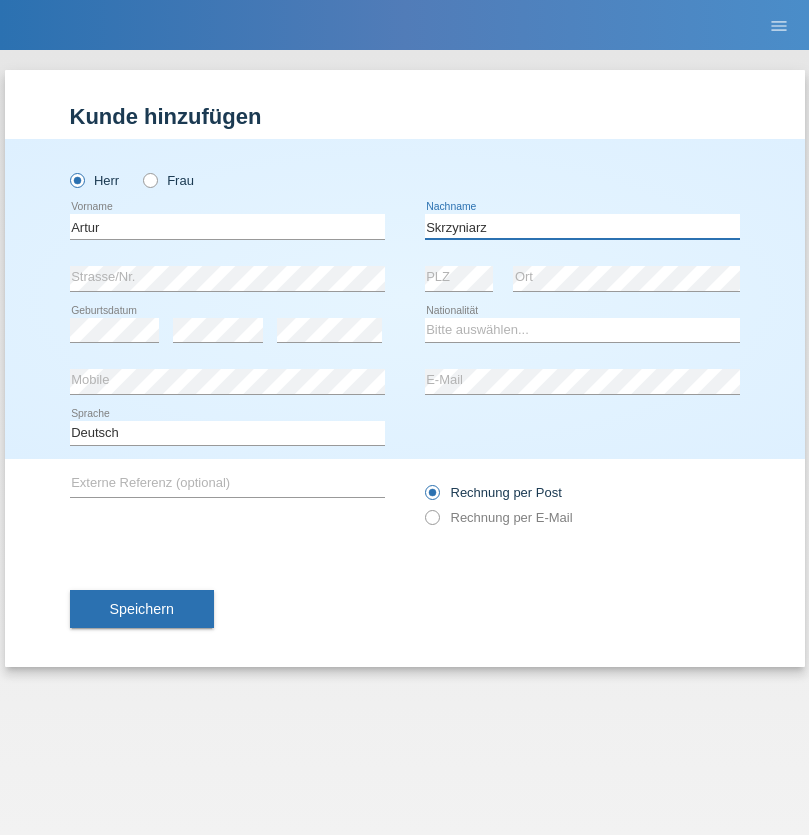 type on "Skrzyniarz" 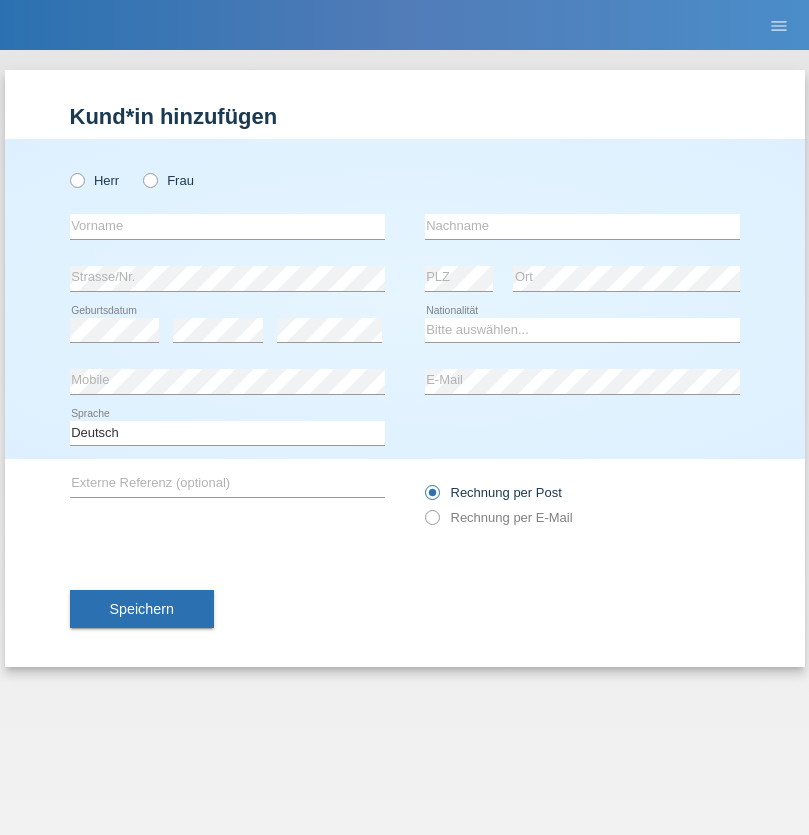 scroll, scrollTop: 0, scrollLeft: 0, axis: both 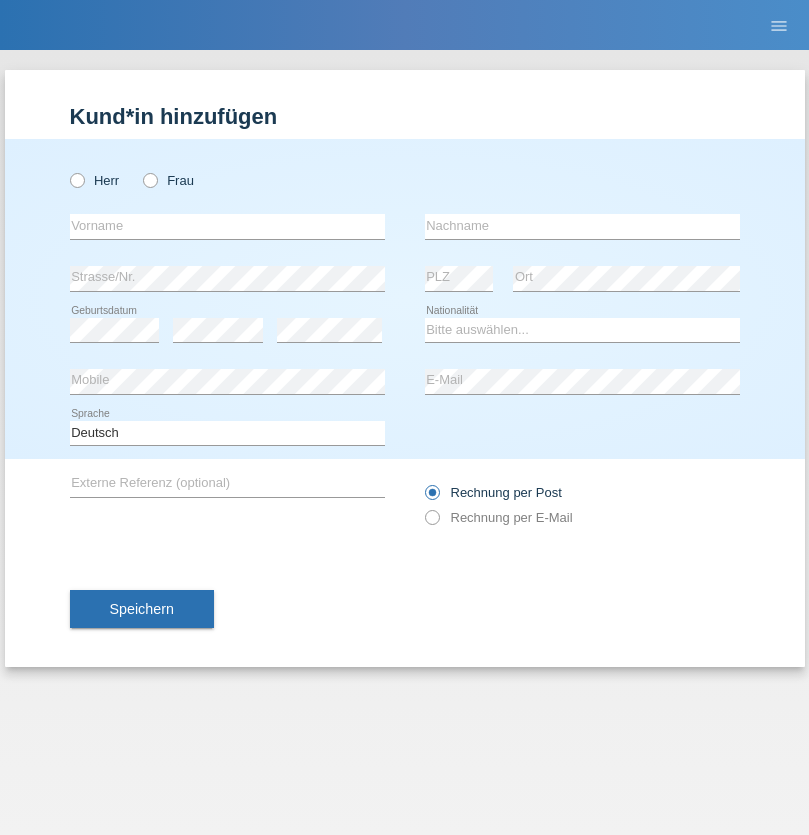 radio on "true" 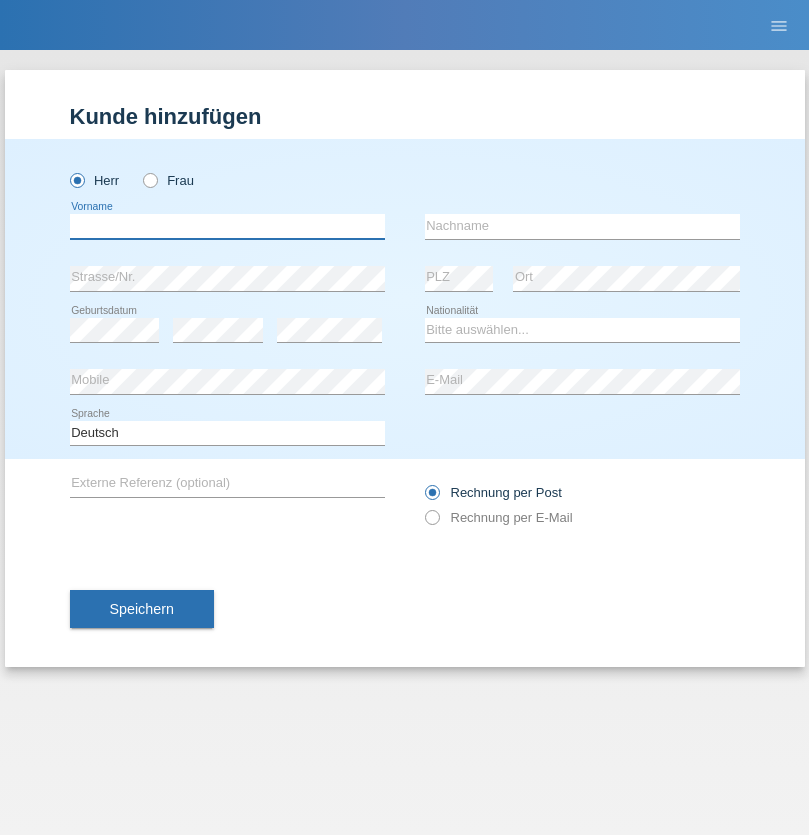 click at bounding box center (227, 226) 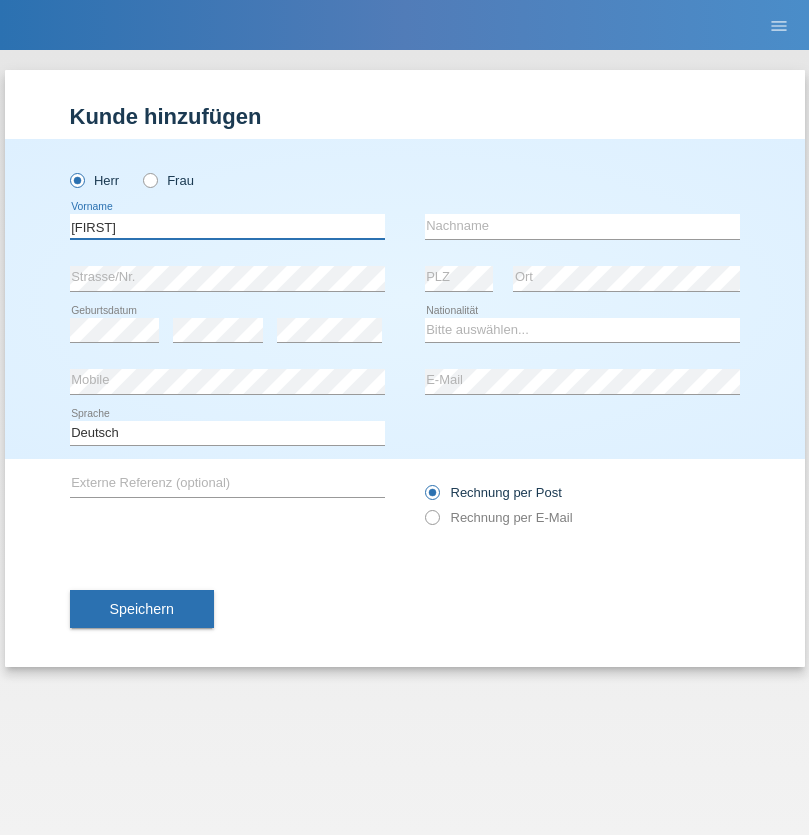 type on "Raffaele" 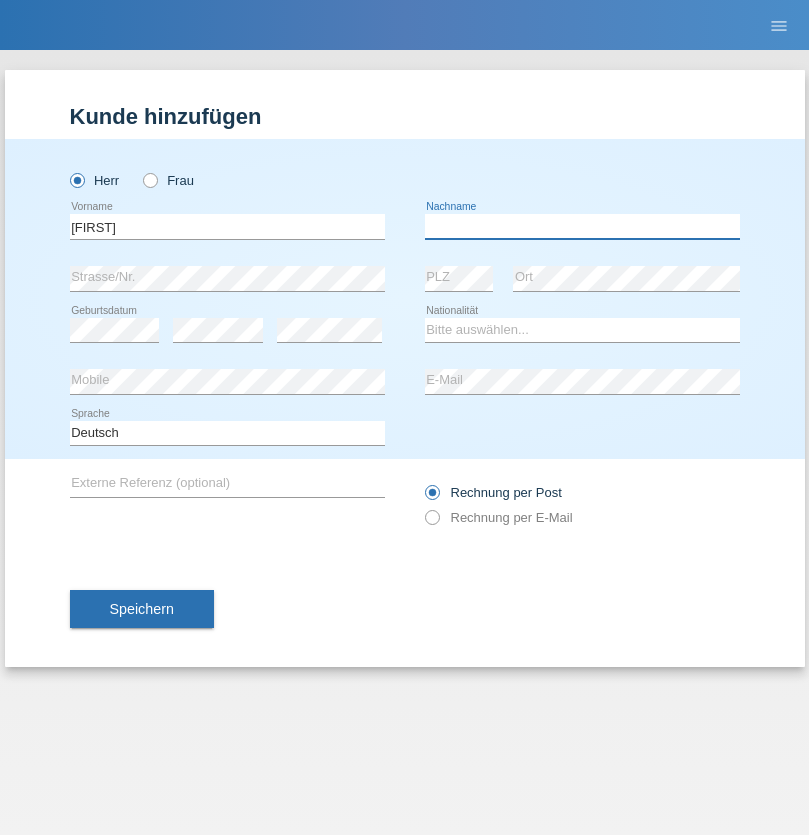 click at bounding box center [582, 226] 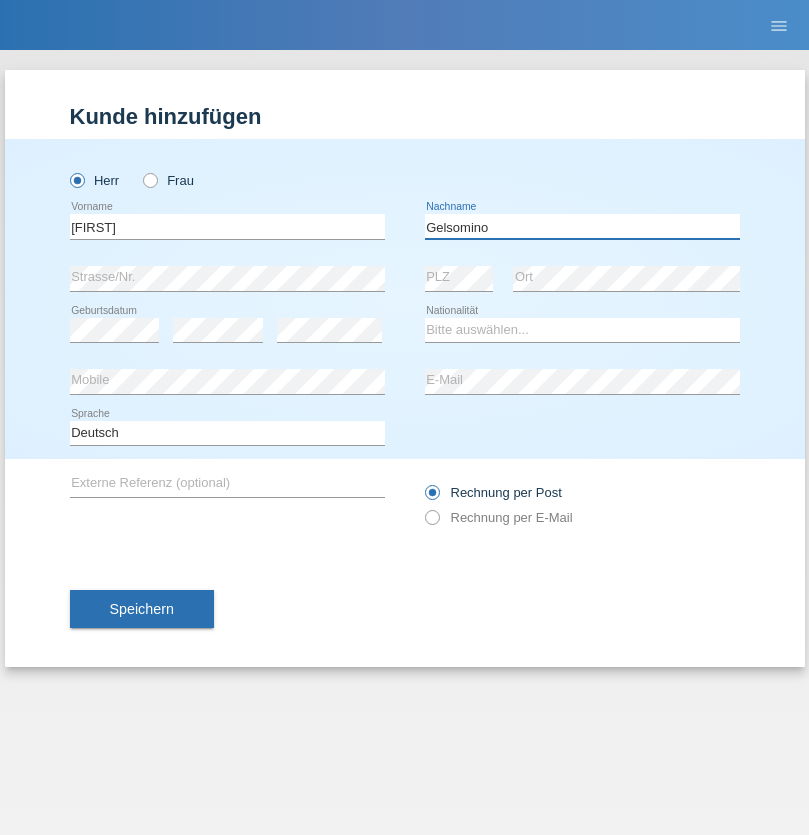 type on "Gelsomino" 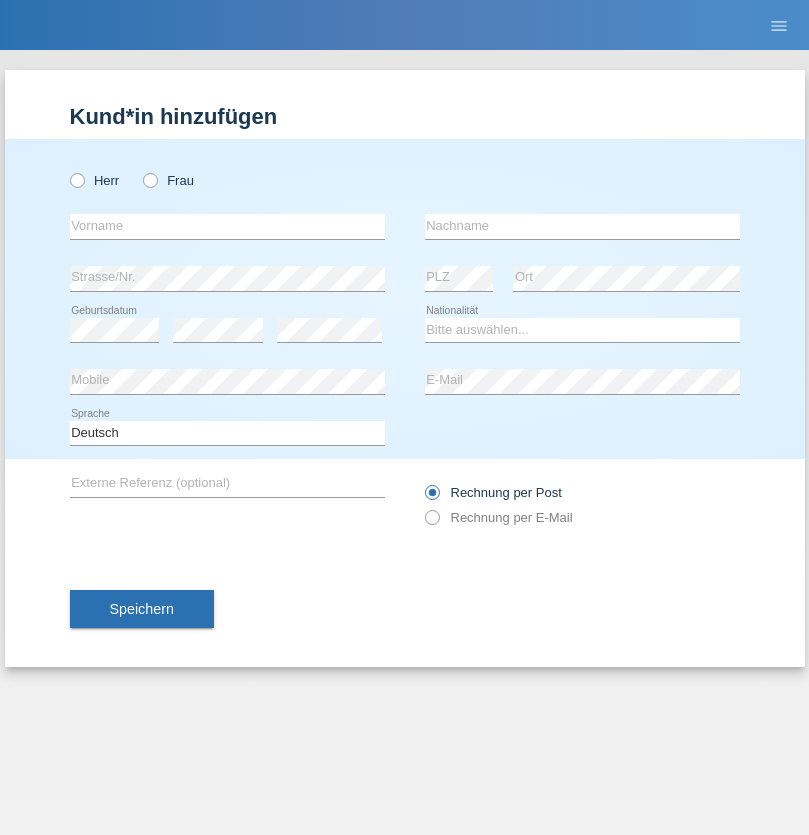 scroll, scrollTop: 0, scrollLeft: 0, axis: both 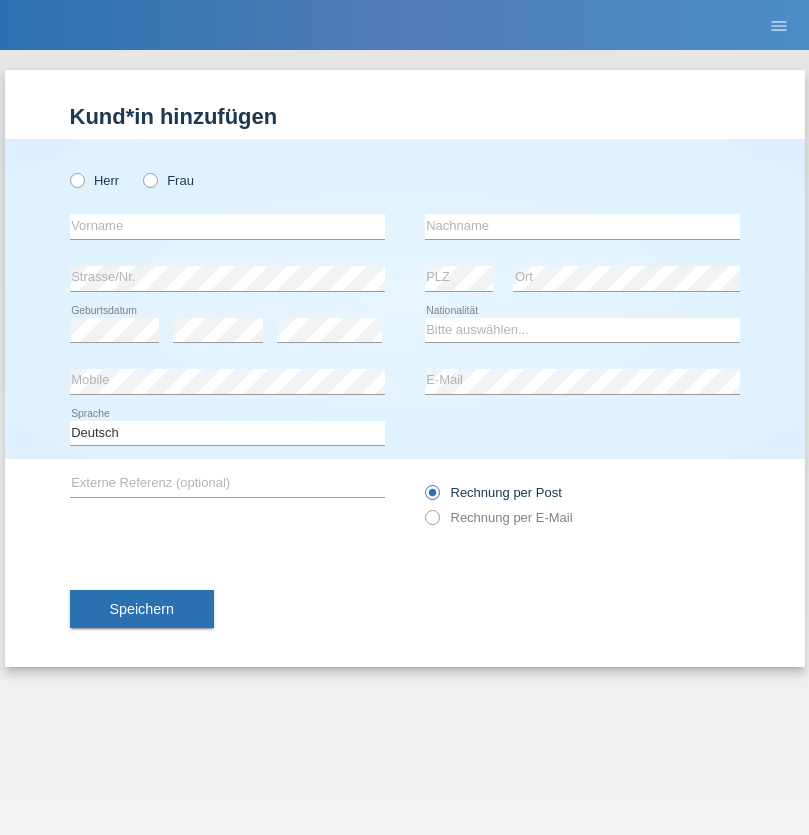 radio on "true" 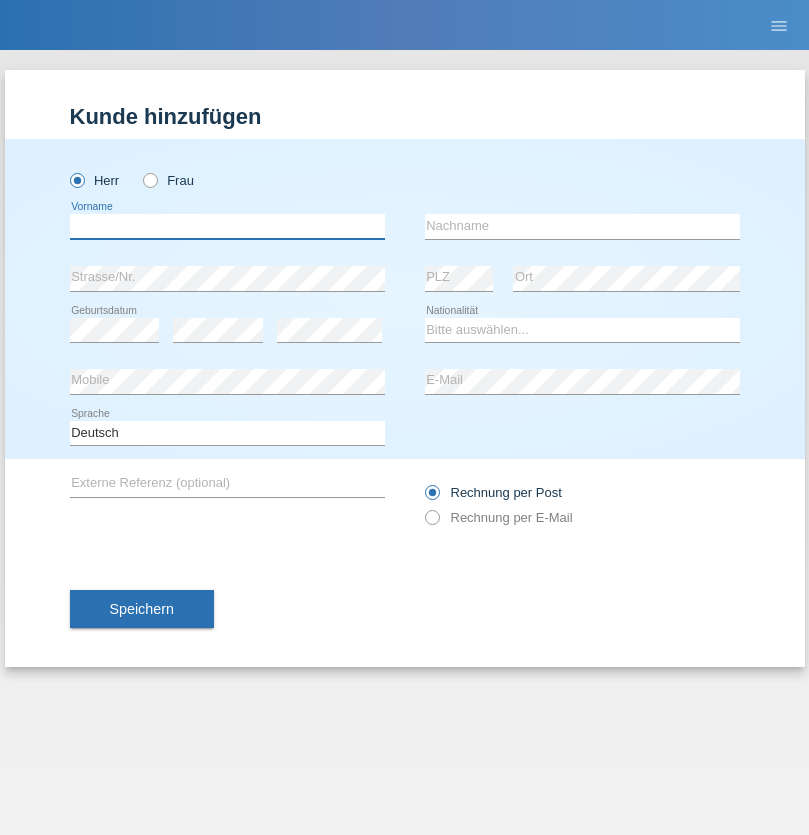 click at bounding box center (227, 226) 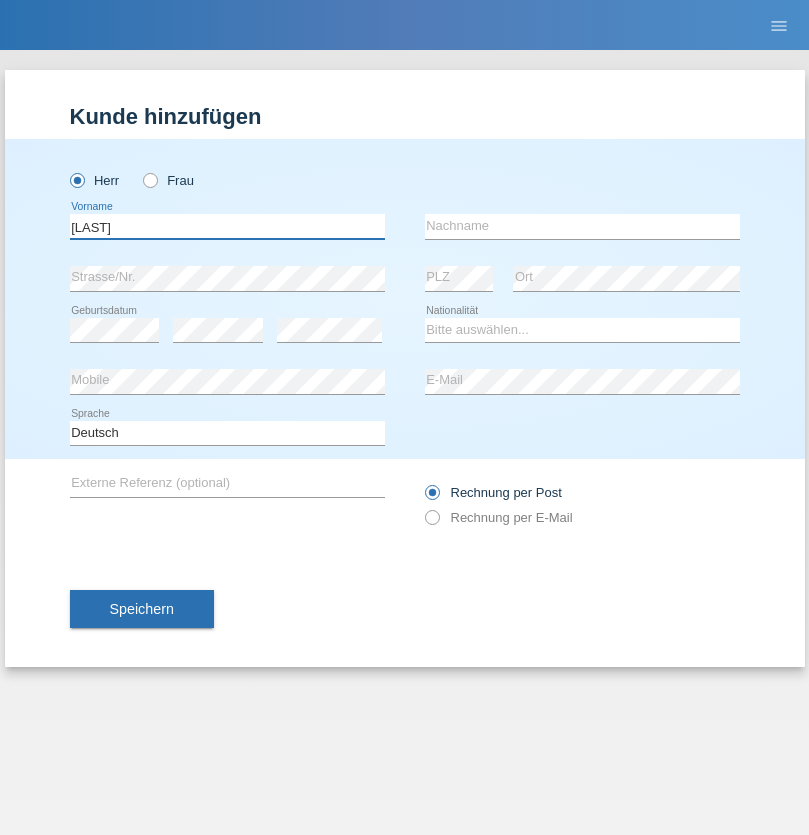 type on "[LAST]" 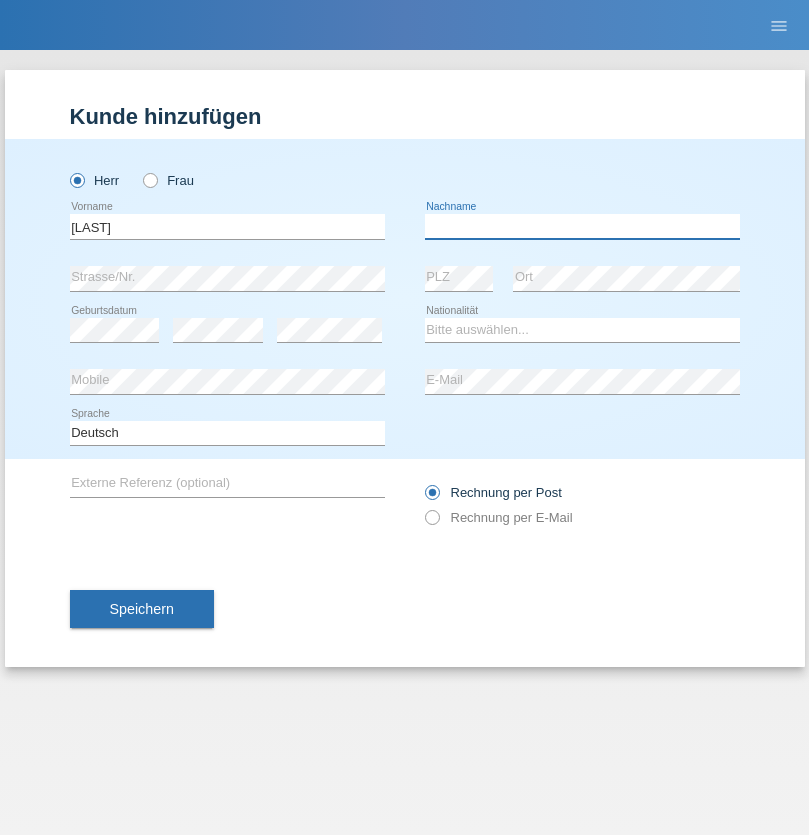 click at bounding box center (582, 226) 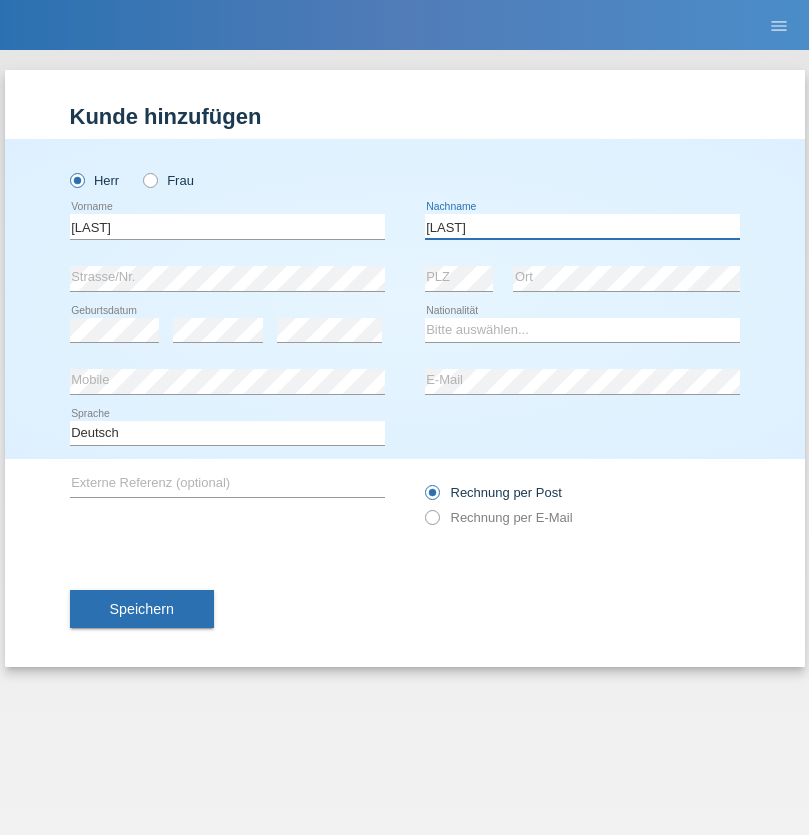 type on "[LAST]" 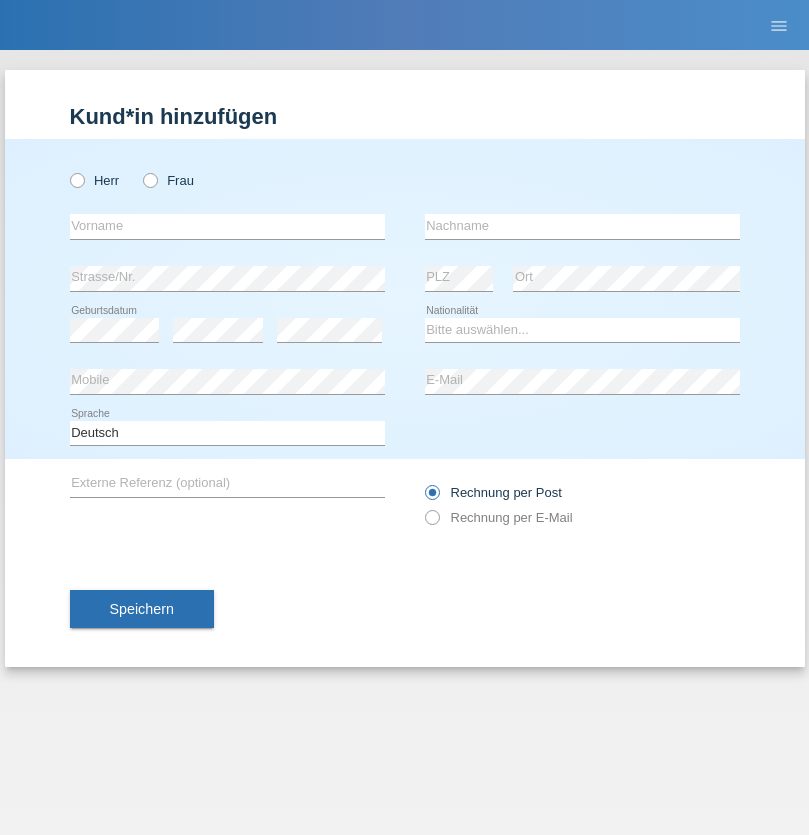 scroll, scrollTop: 0, scrollLeft: 0, axis: both 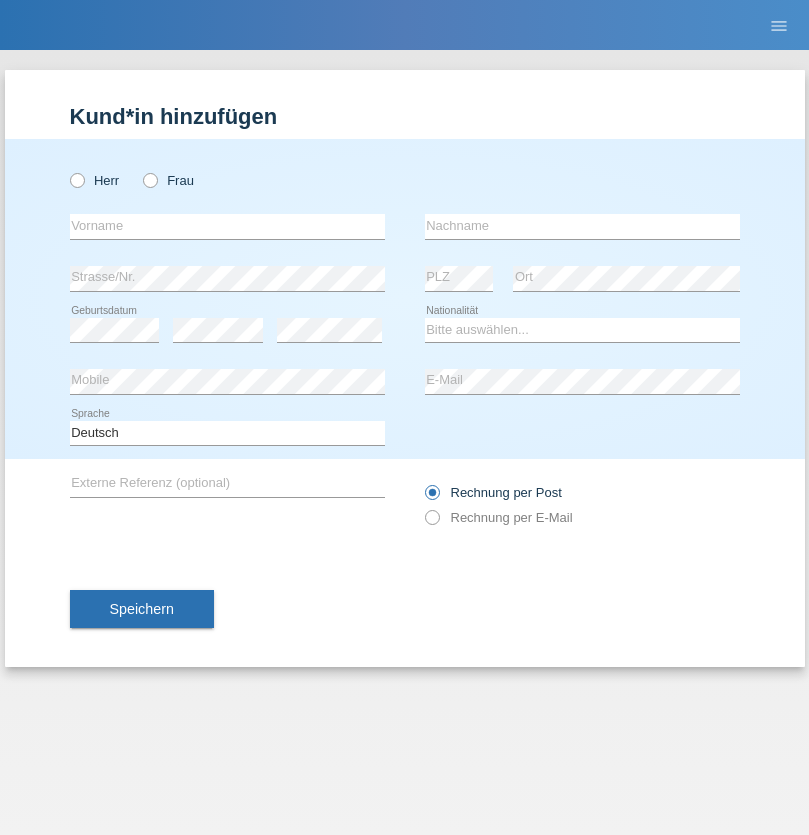 radio on "true" 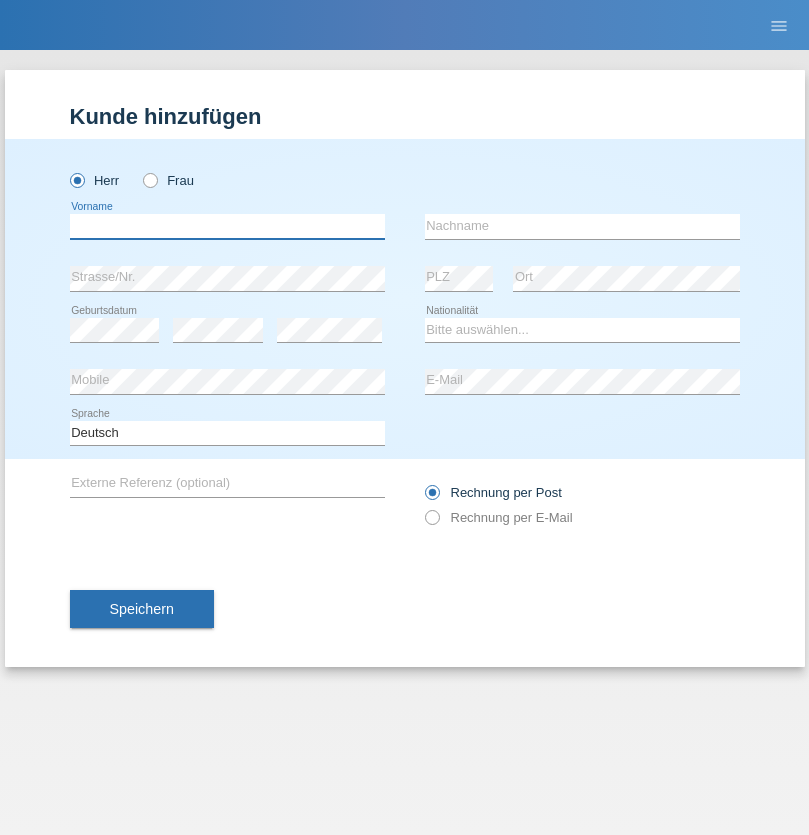 click at bounding box center (227, 226) 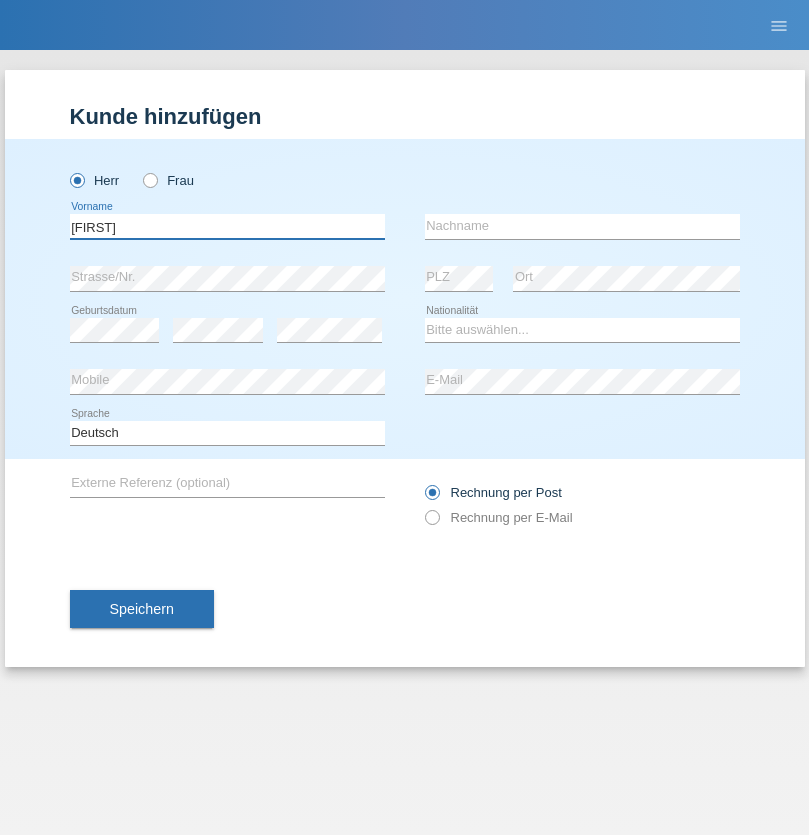 type on "Baran" 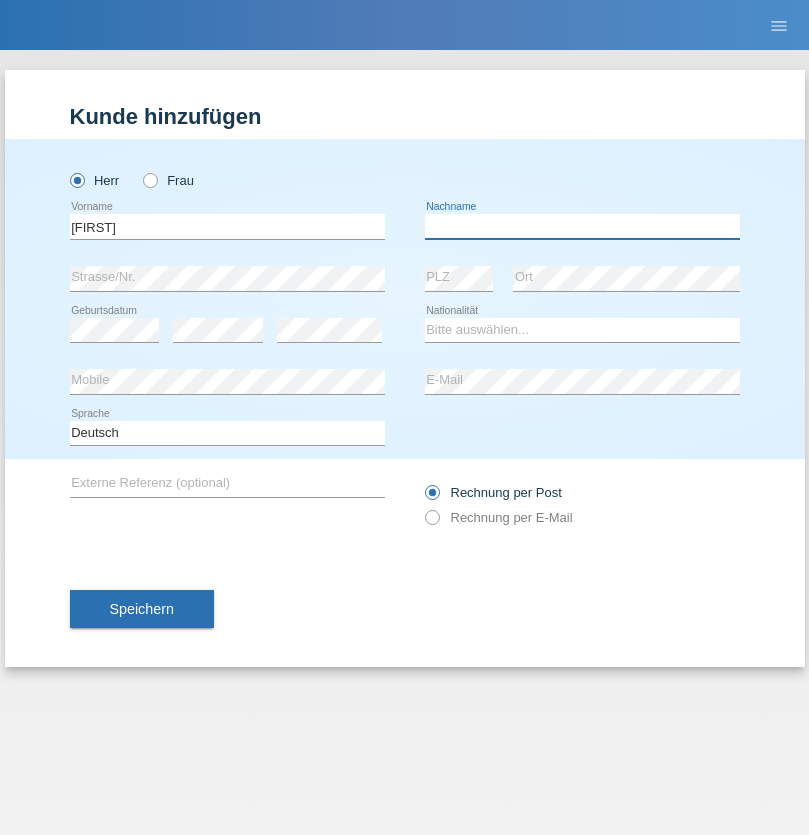 click at bounding box center (582, 226) 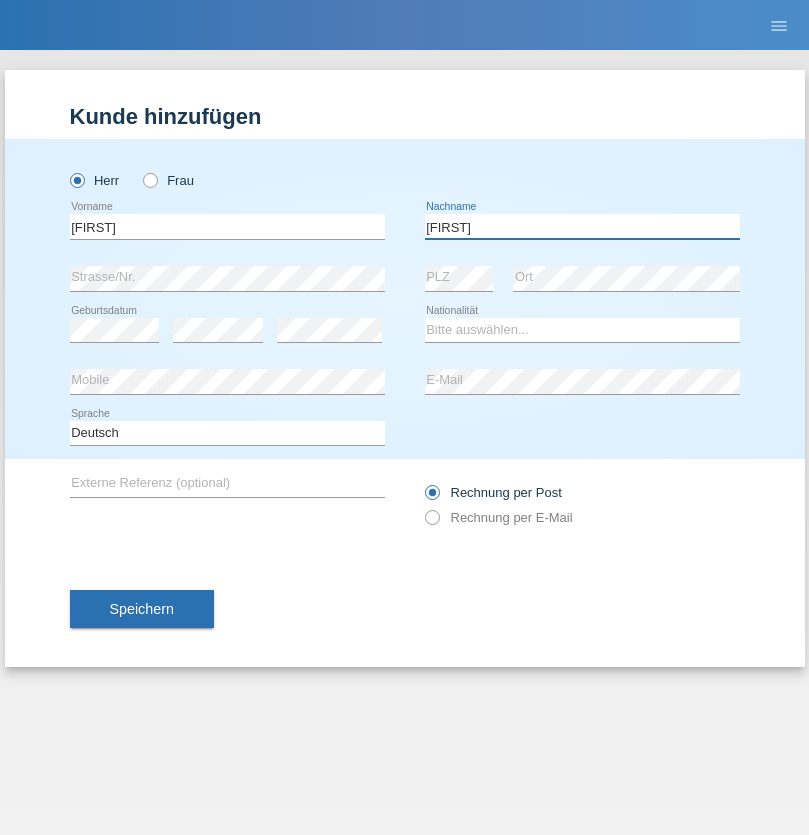 type on "Ayaz" 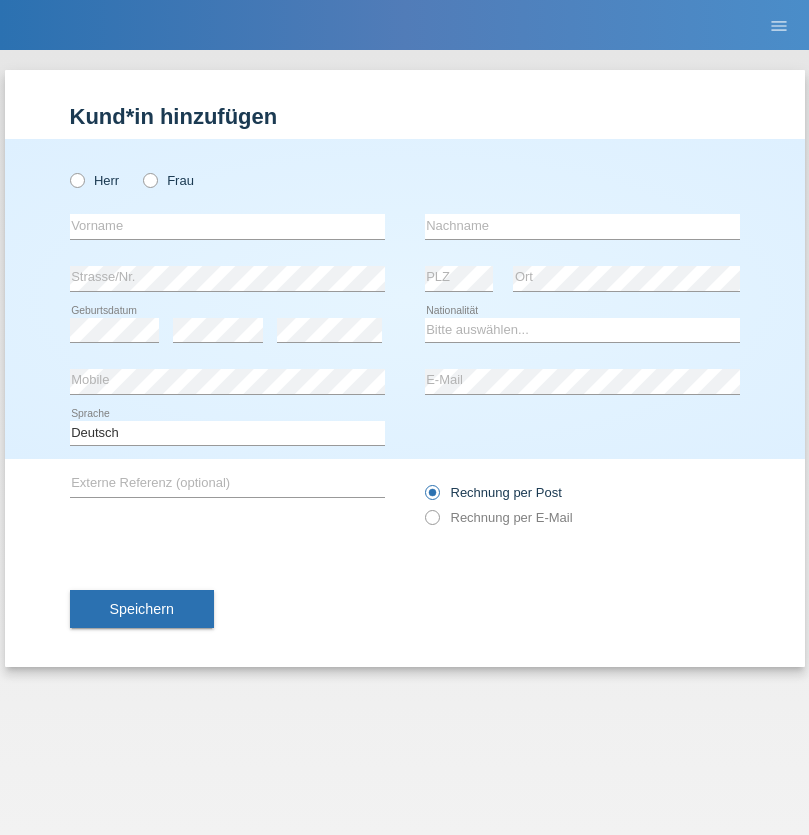 scroll, scrollTop: 0, scrollLeft: 0, axis: both 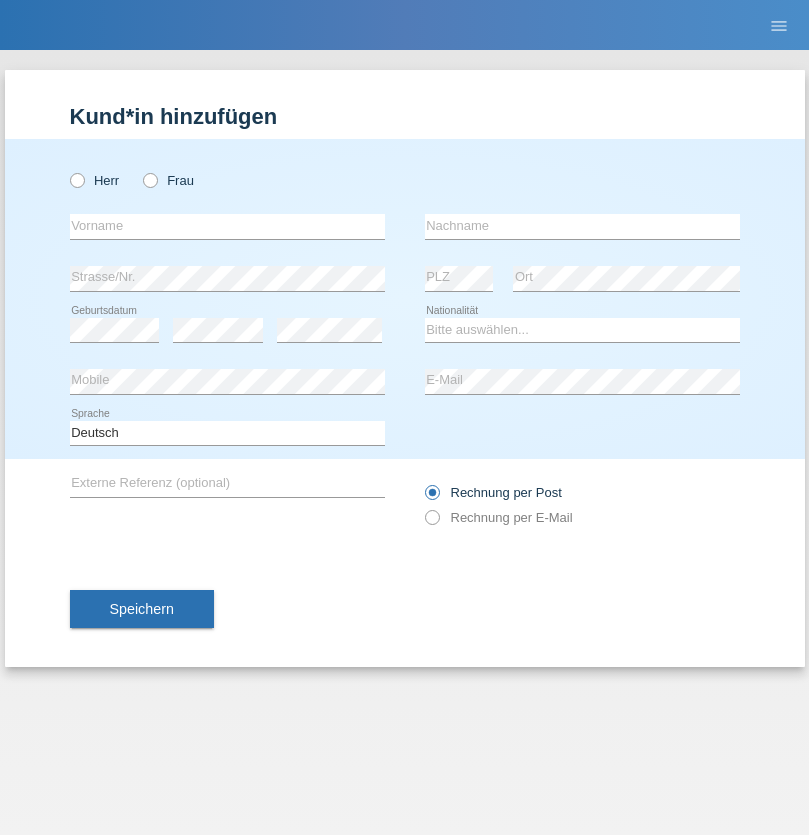 radio on "true" 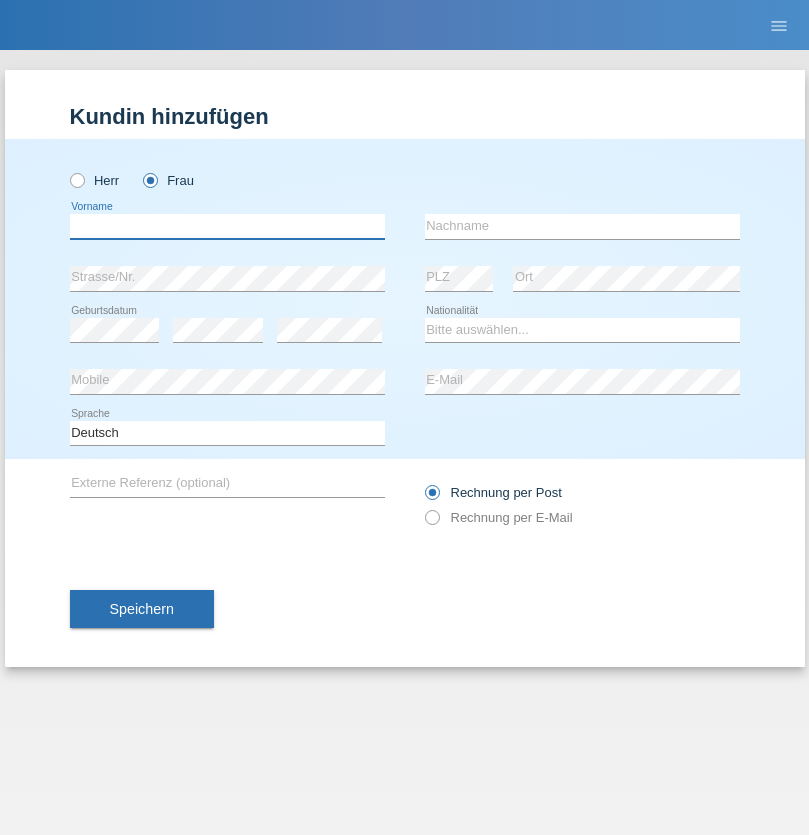 click at bounding box center [227, 226] 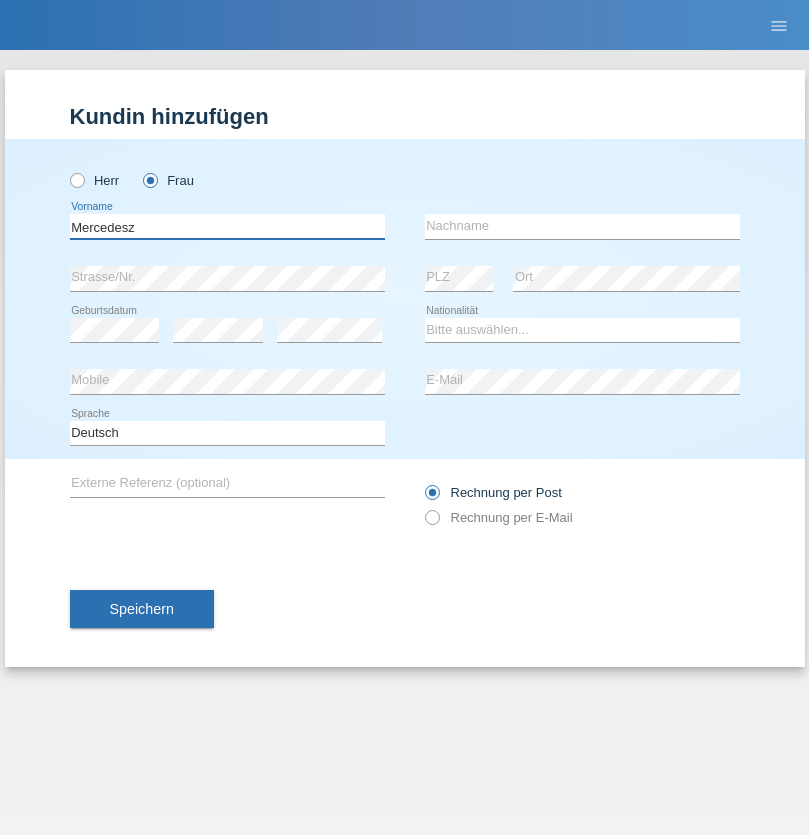 type on "Mercedesz" 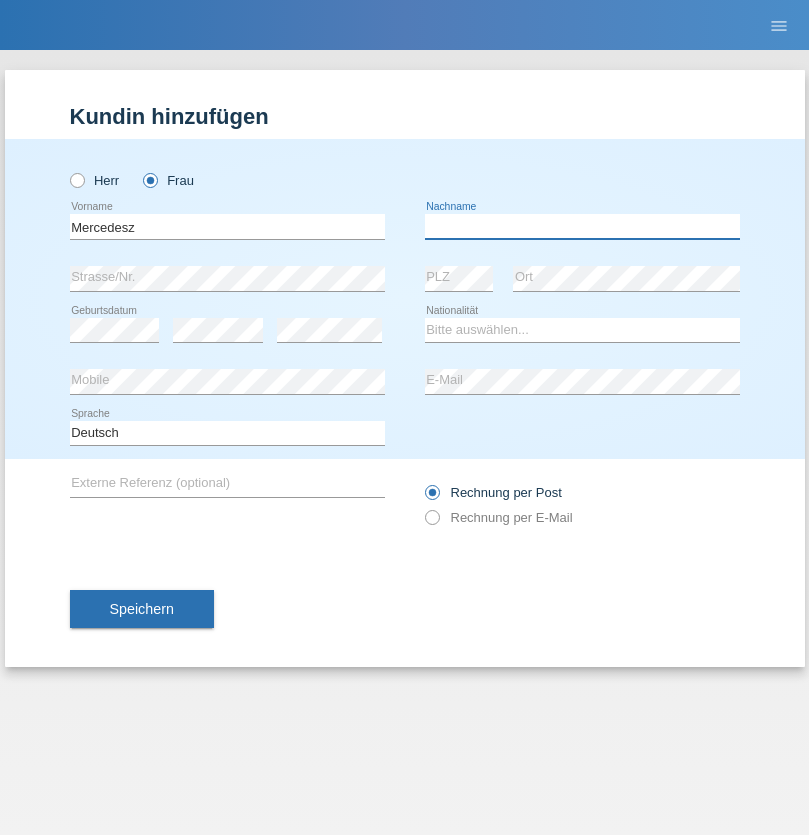 click at bounding box center [582, 226] 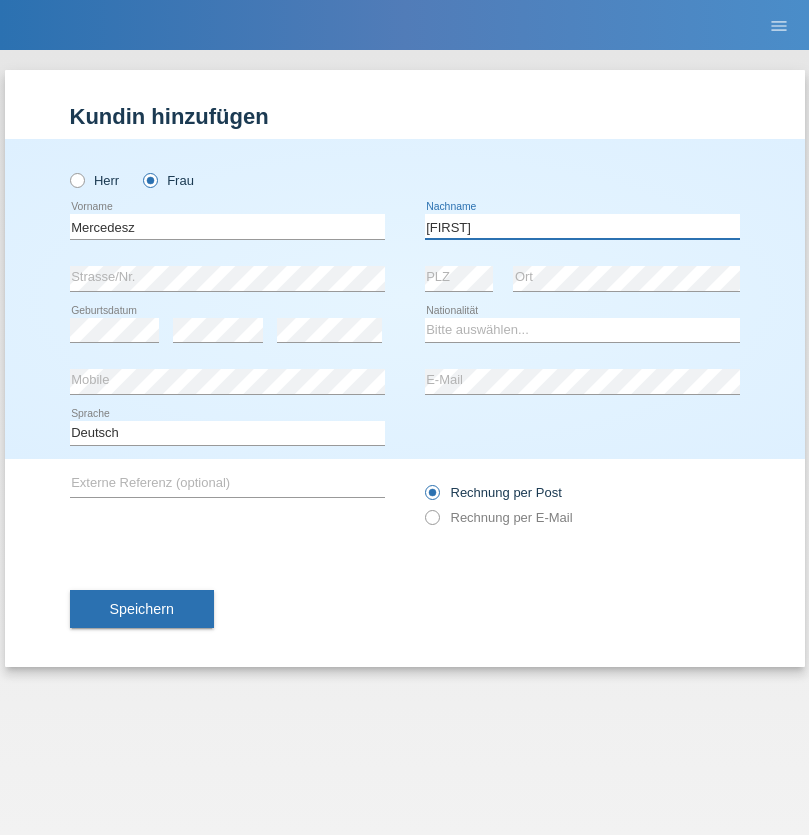 type on "Maria" 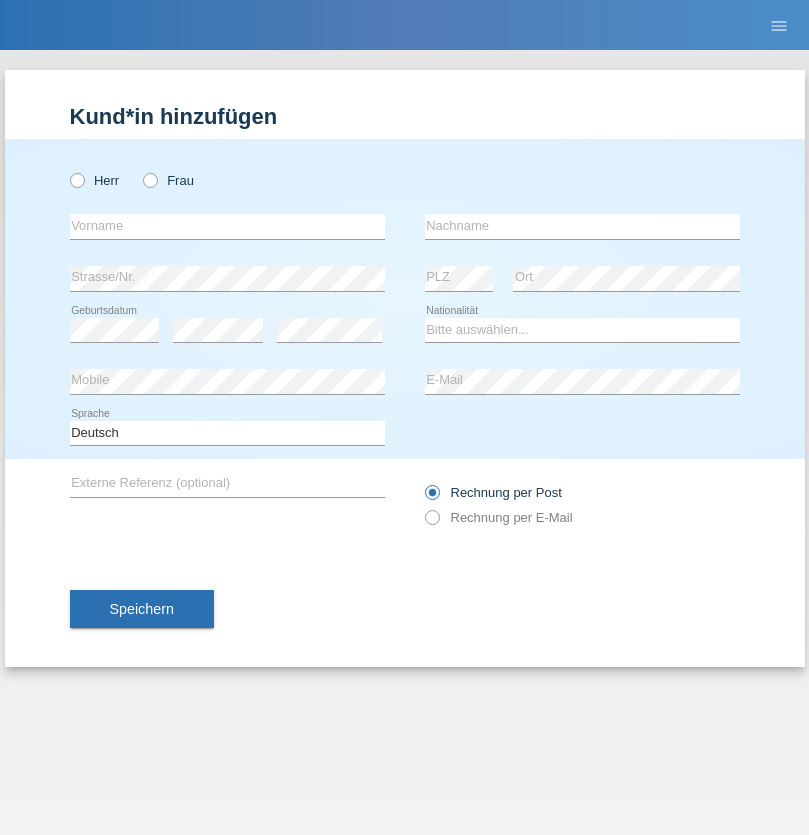 scroll, scrollTop: 0, scrollLeft: 0, axis: both 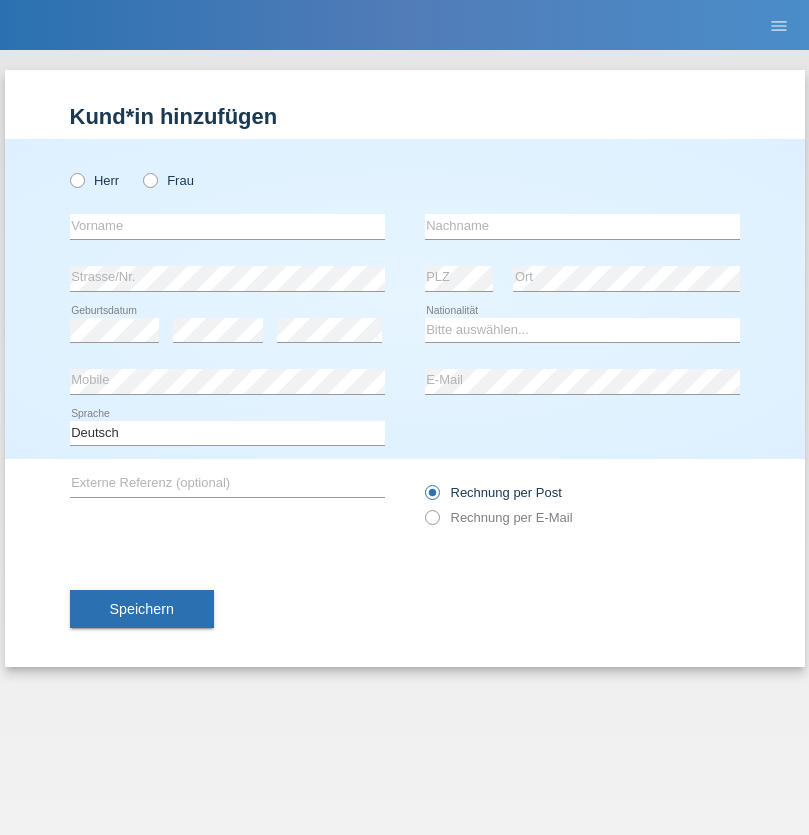 radio on "true" 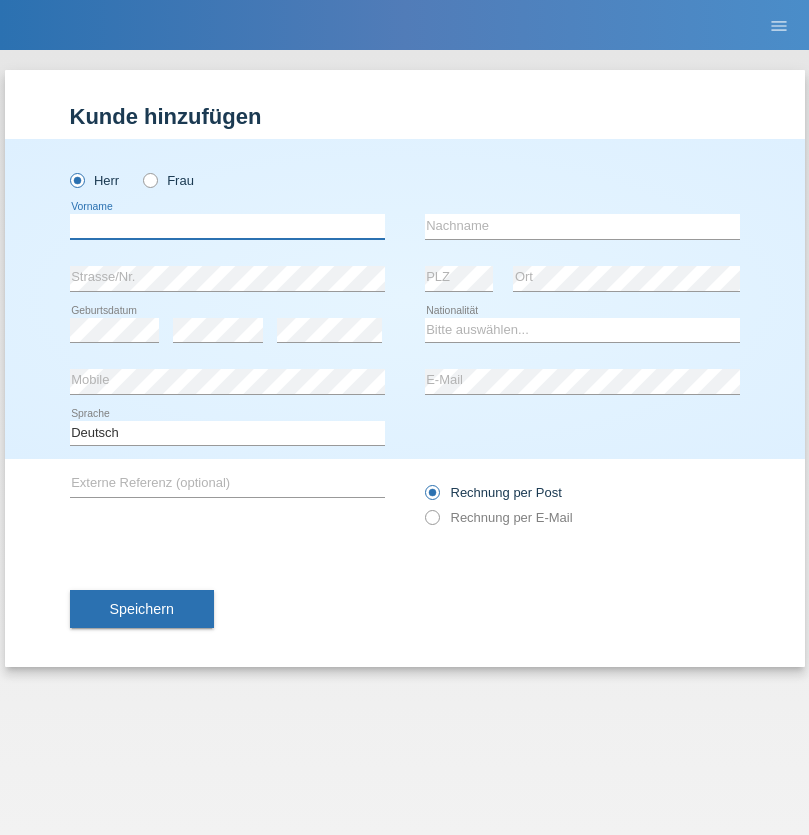 click at bounding box center (227, 226) 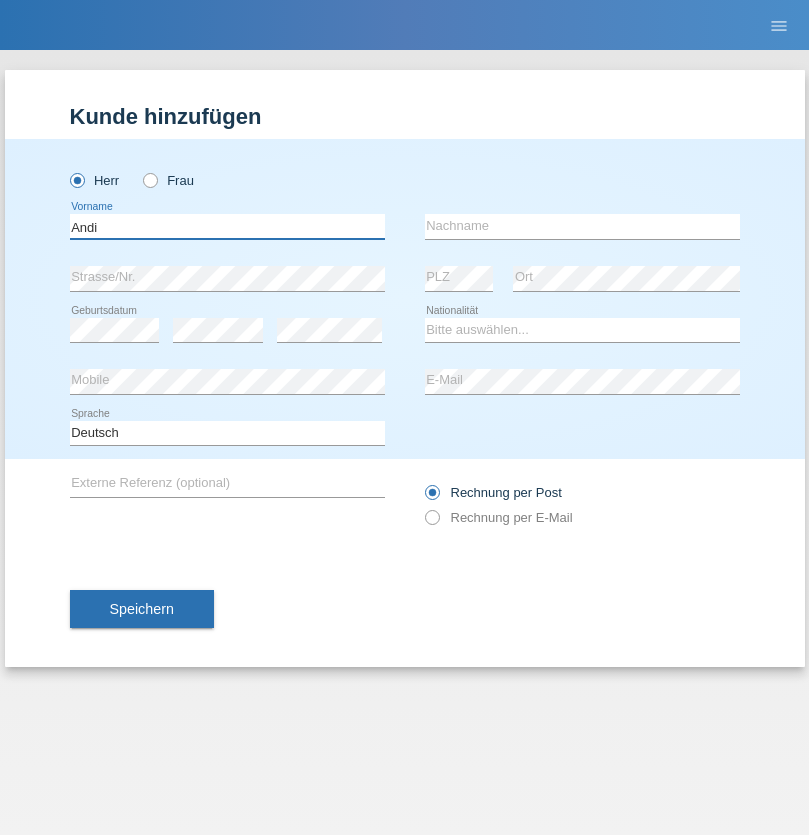 type on "Andi" 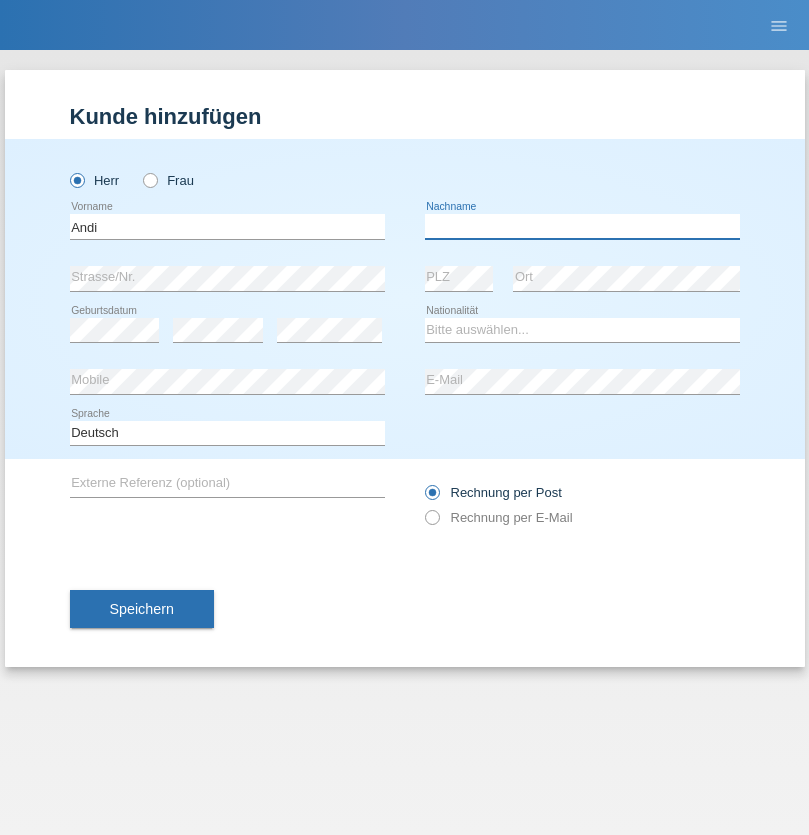 click at bounding box center [582, 226] 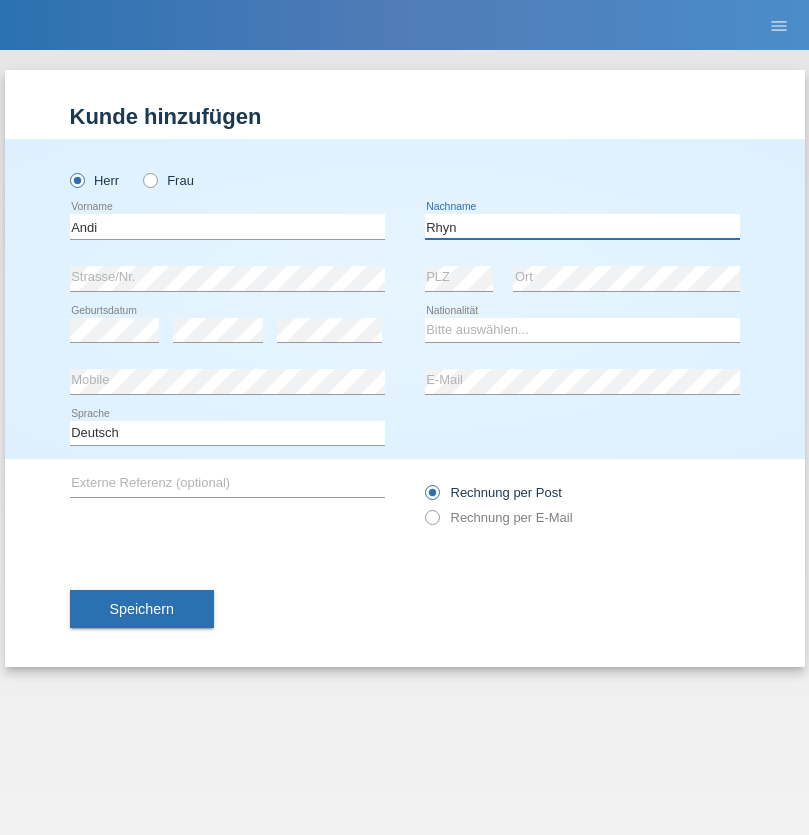 type on "Rhyn" 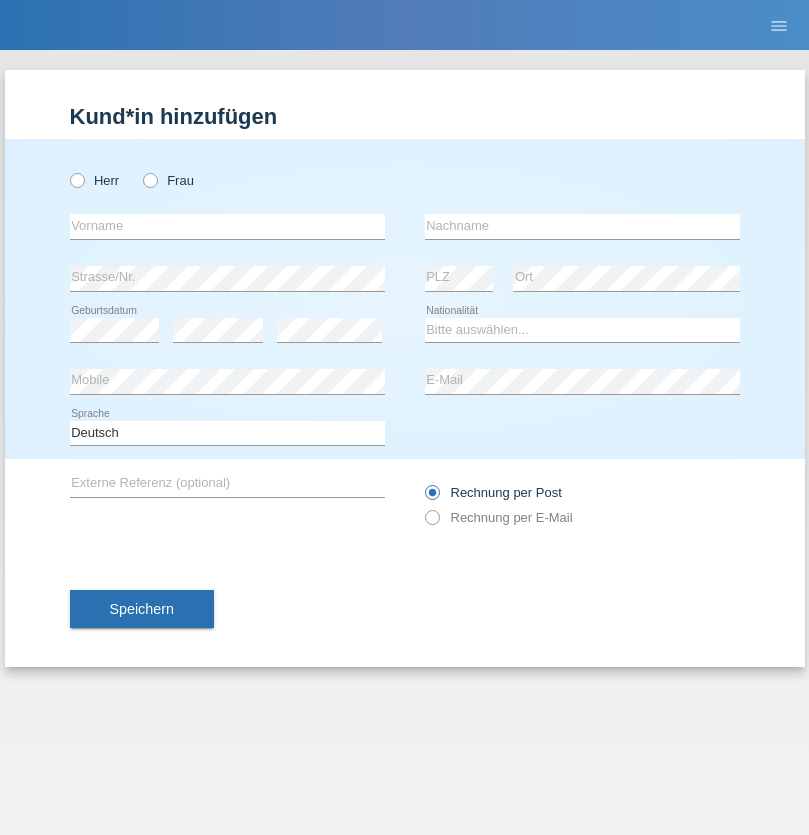 scroll, scrollTop: 0, scrollLeft: 0, axis: both 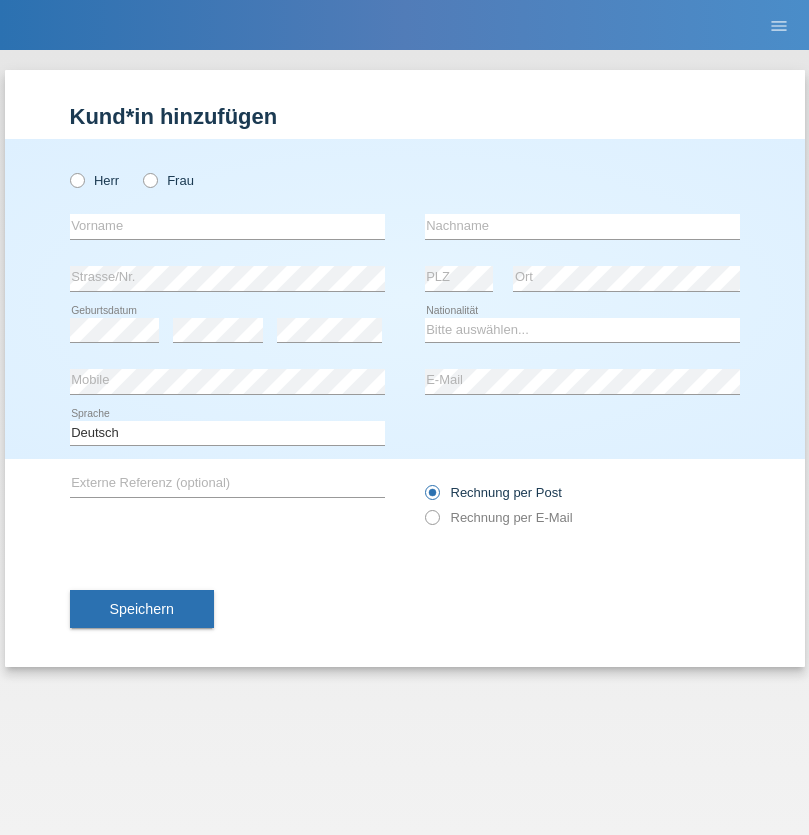 radio on "true" 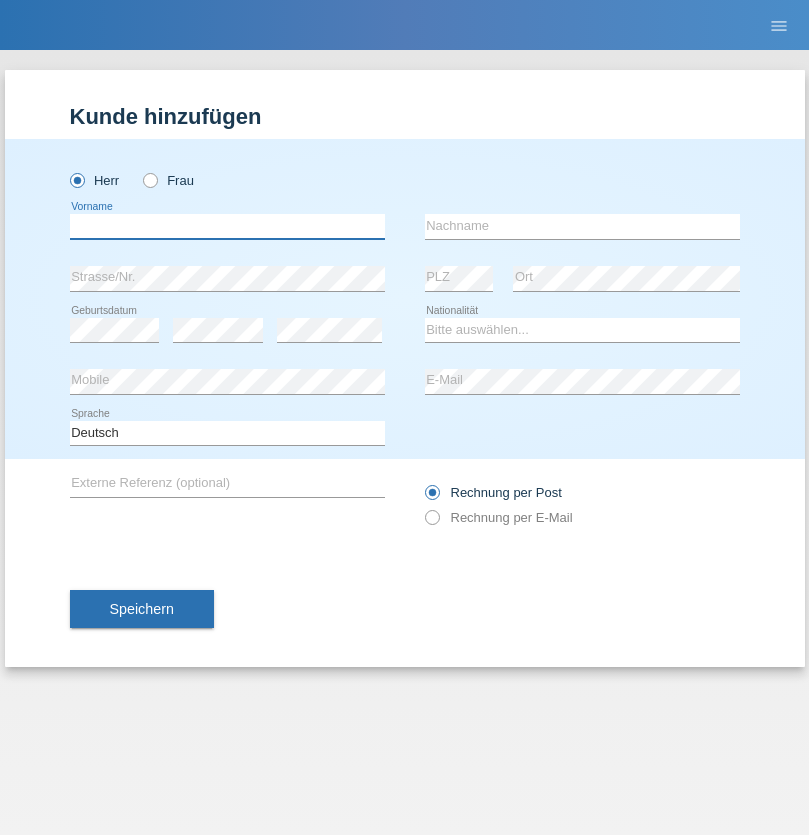 click at bounding box center [227, 226] 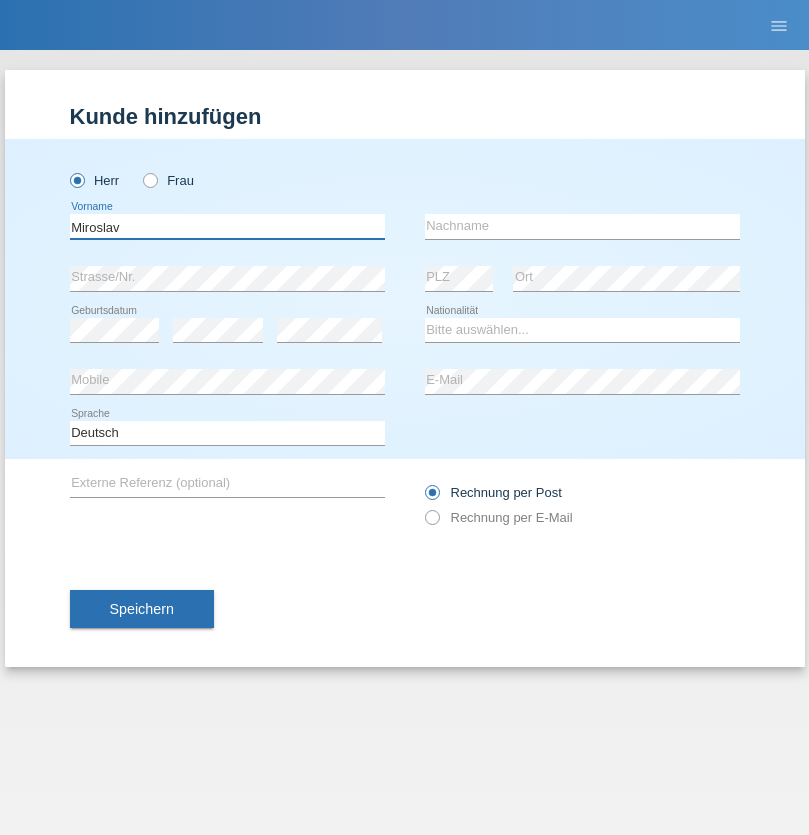 type on "Miroslav" 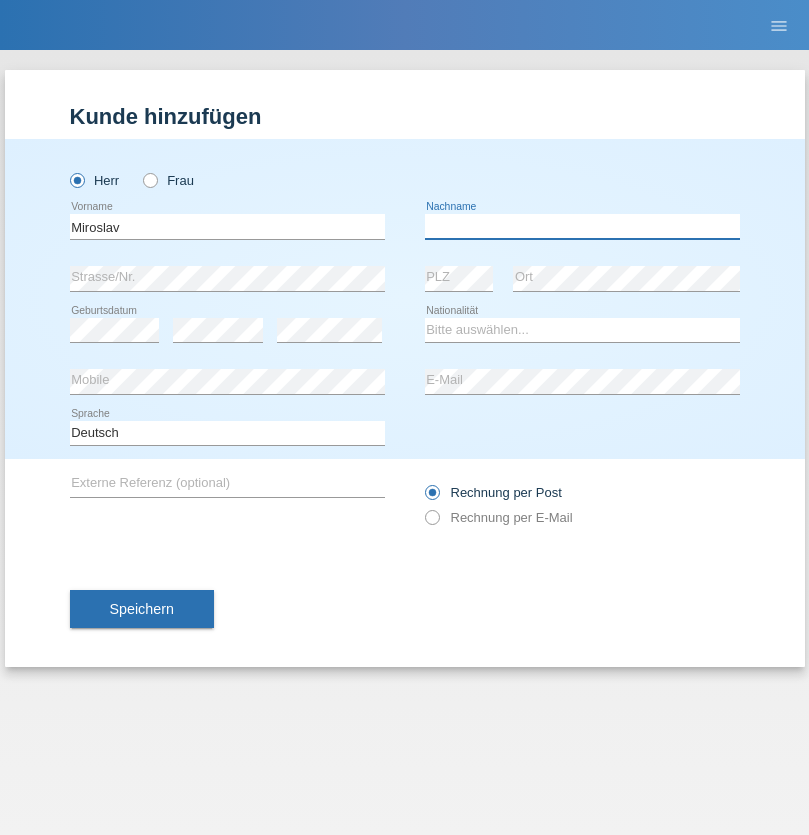 click at bounding box center [582, 226] 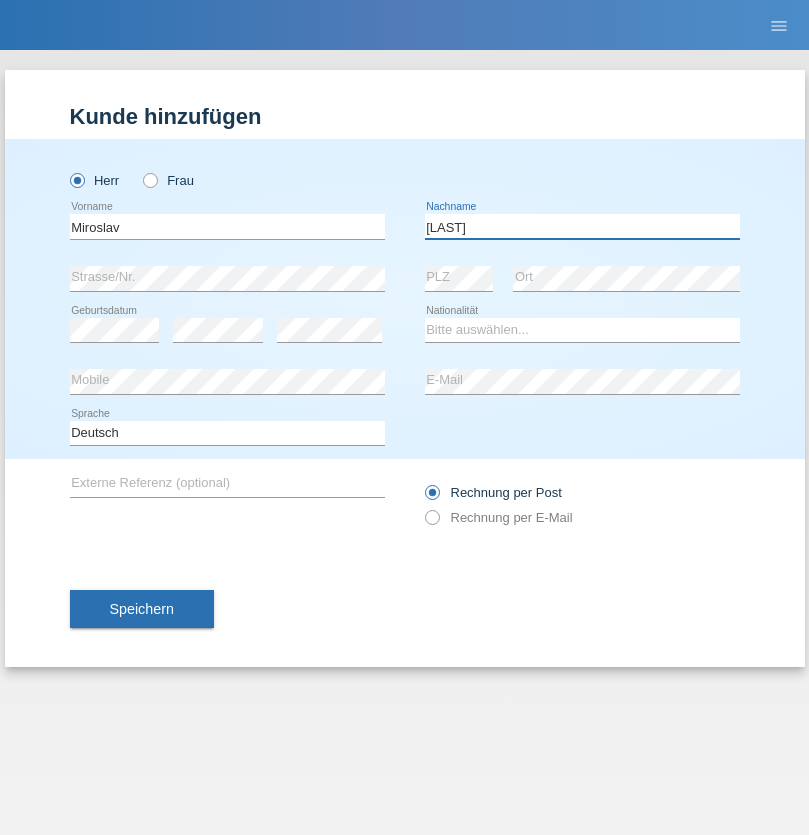 type on "[LAST]" 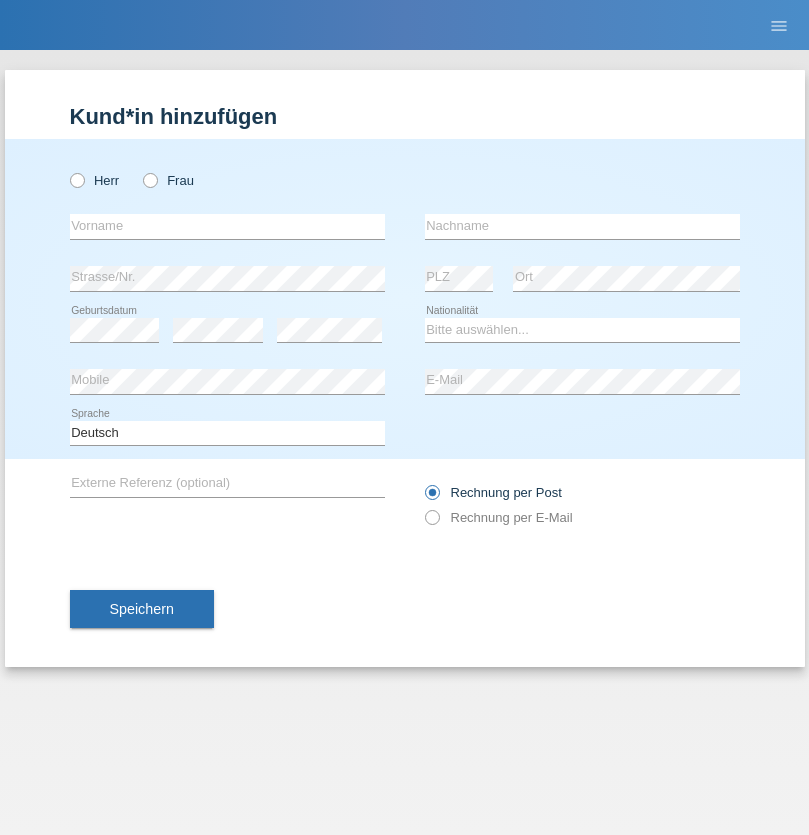scroll, scrollTop: 0, scrollLeft: 0, axis: both 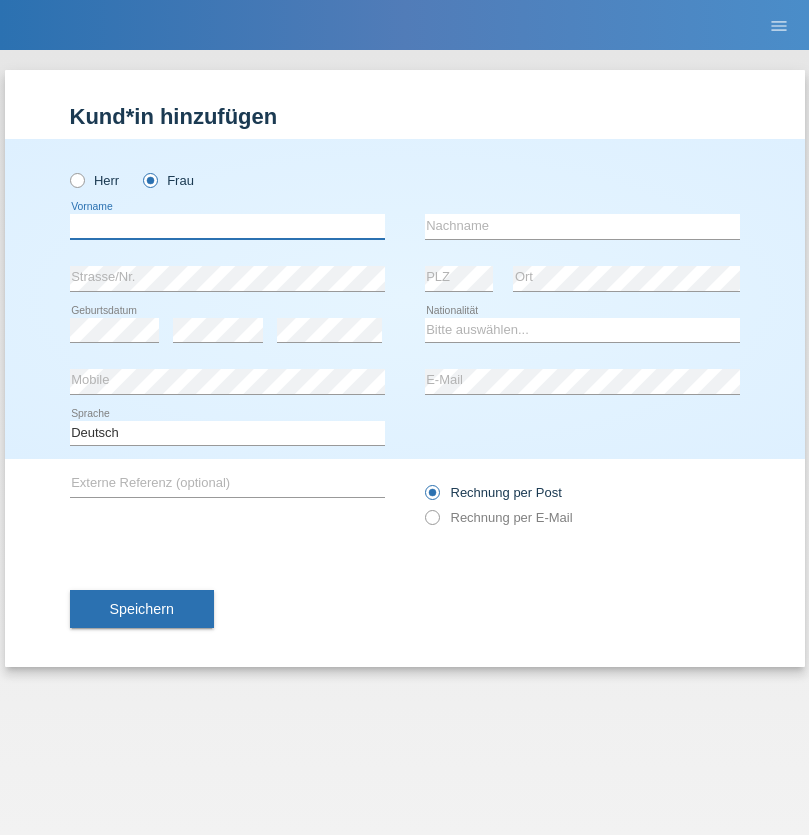 click at bounding box center [227, 226] 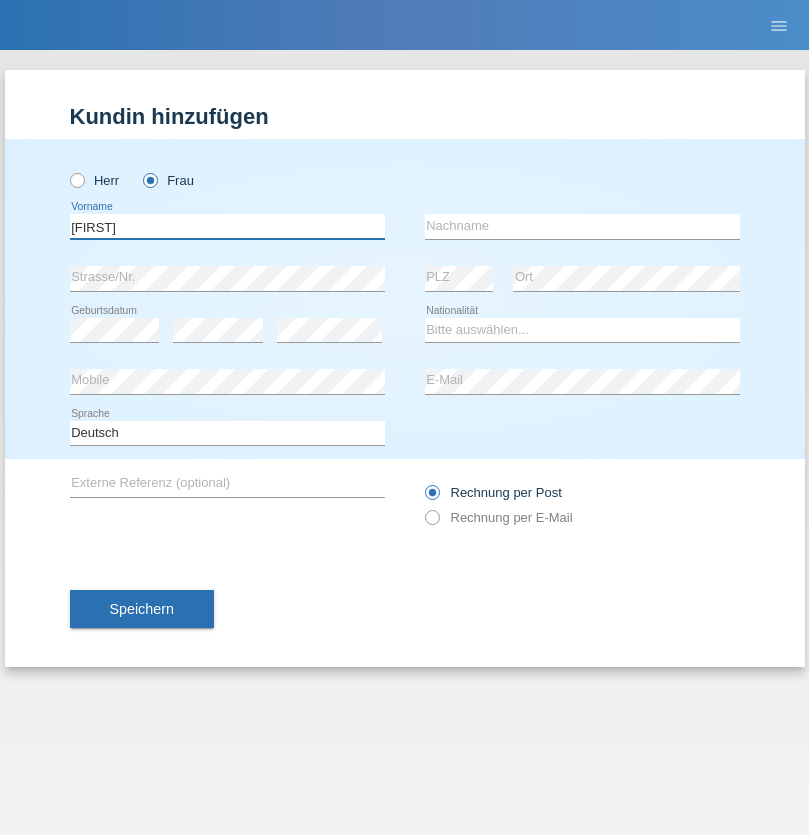 type on "Latifah" 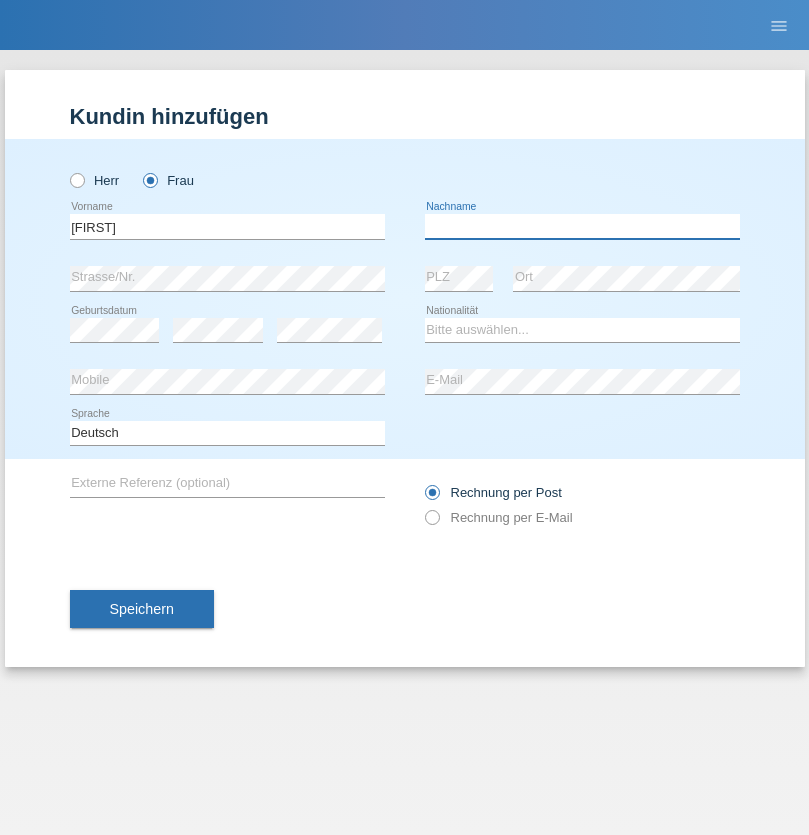 click at bounding box center (582, 226) 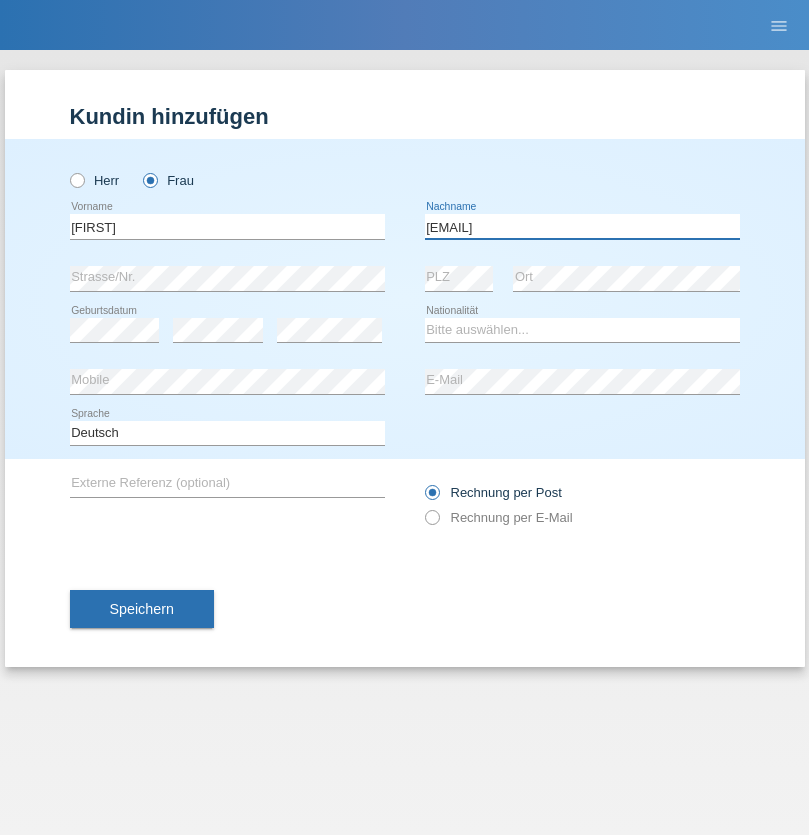 type on "[EMAIL]" 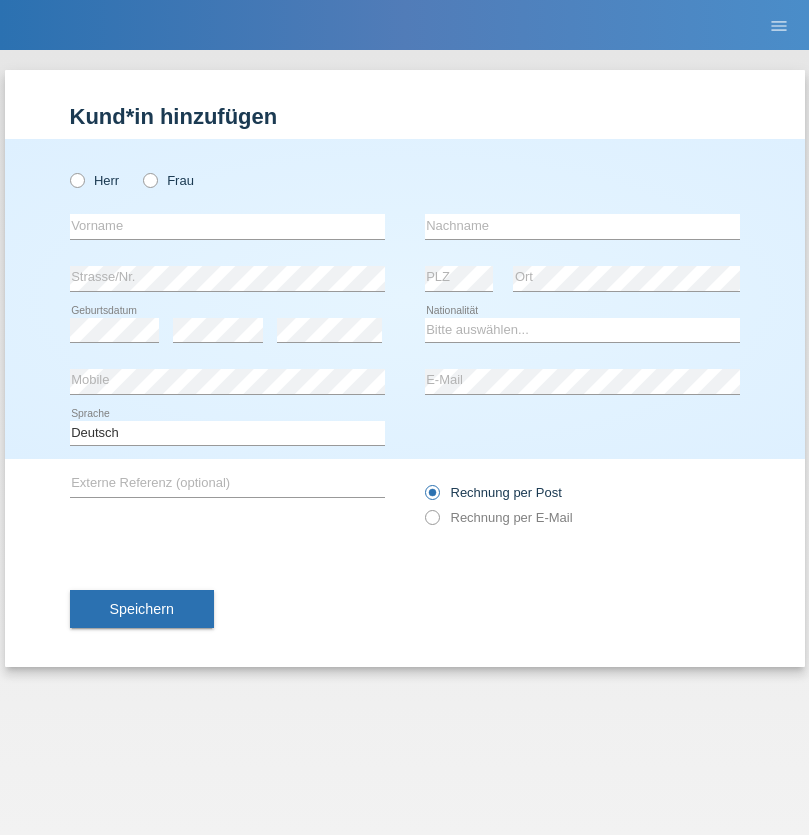 scroll, scrollTop: 0, scrollLeft: 0, axis: both 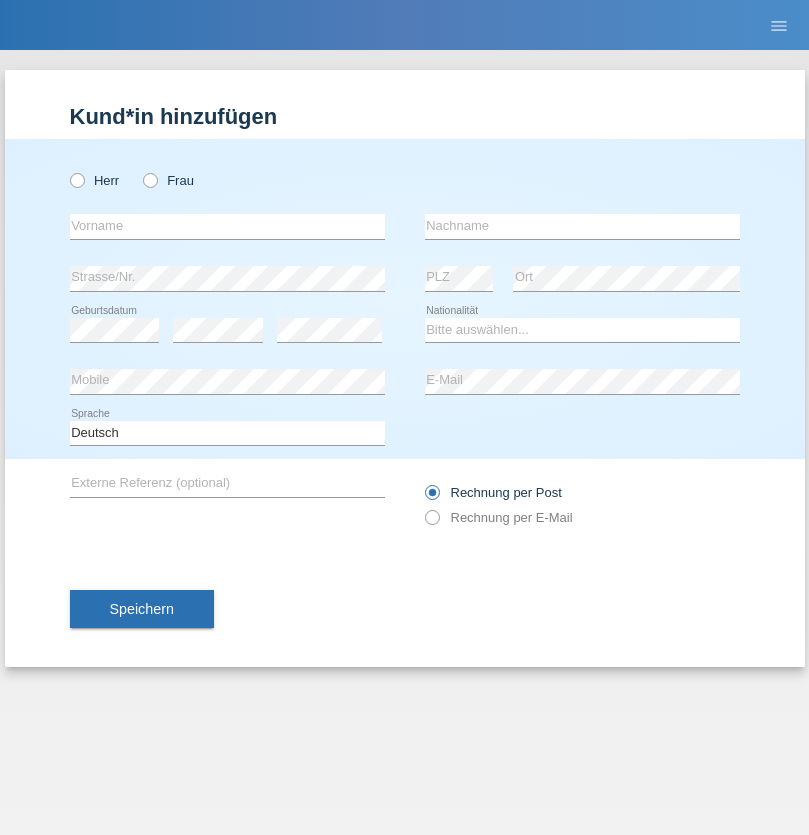 radio on "true" 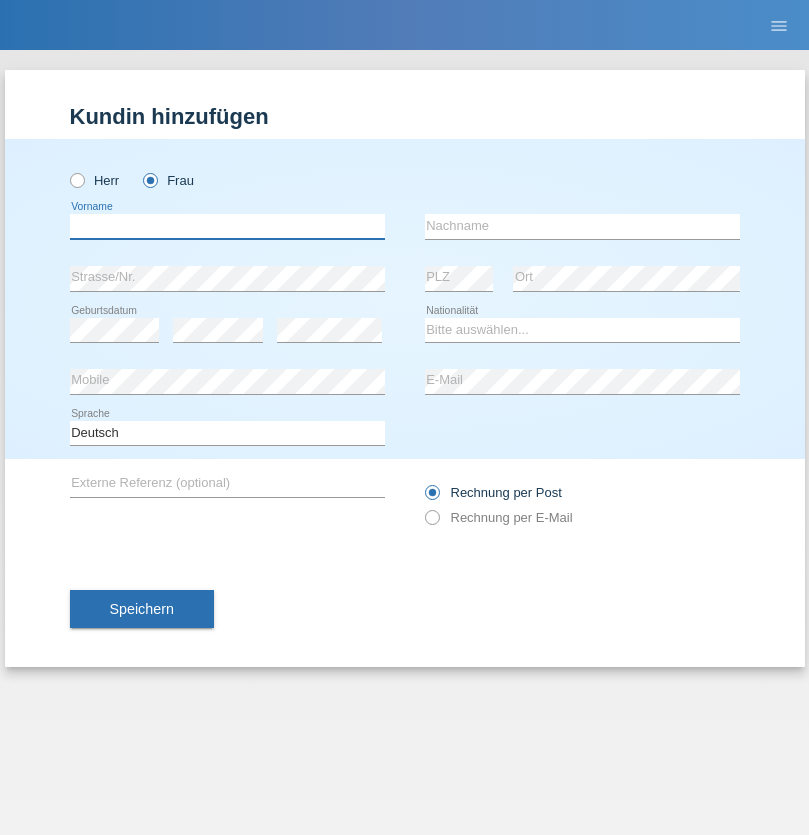 click at bounding box center [227, 226] 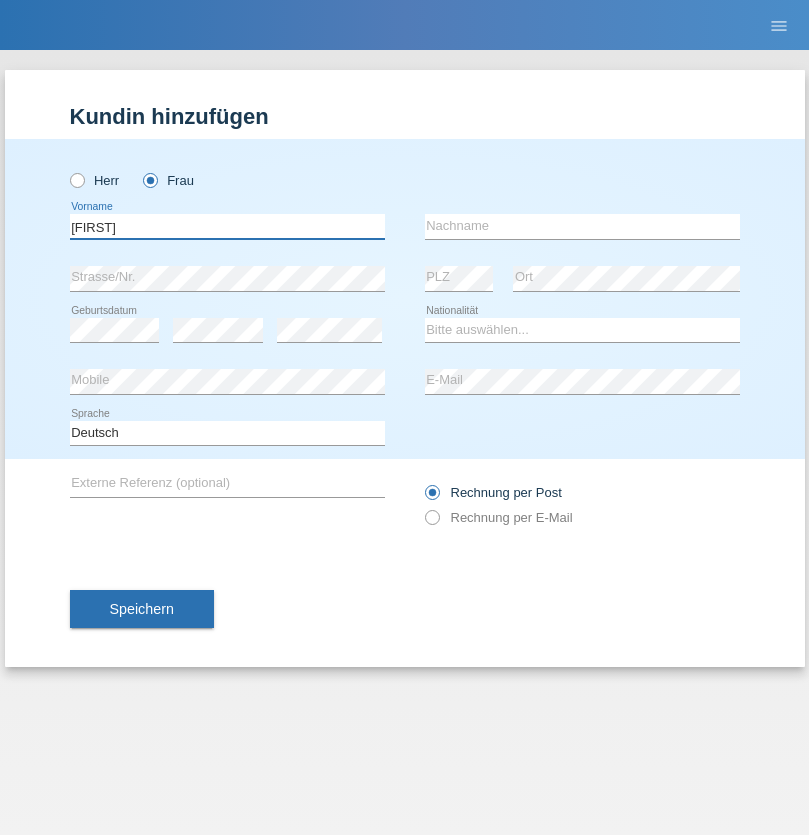type on "[FIRST]" 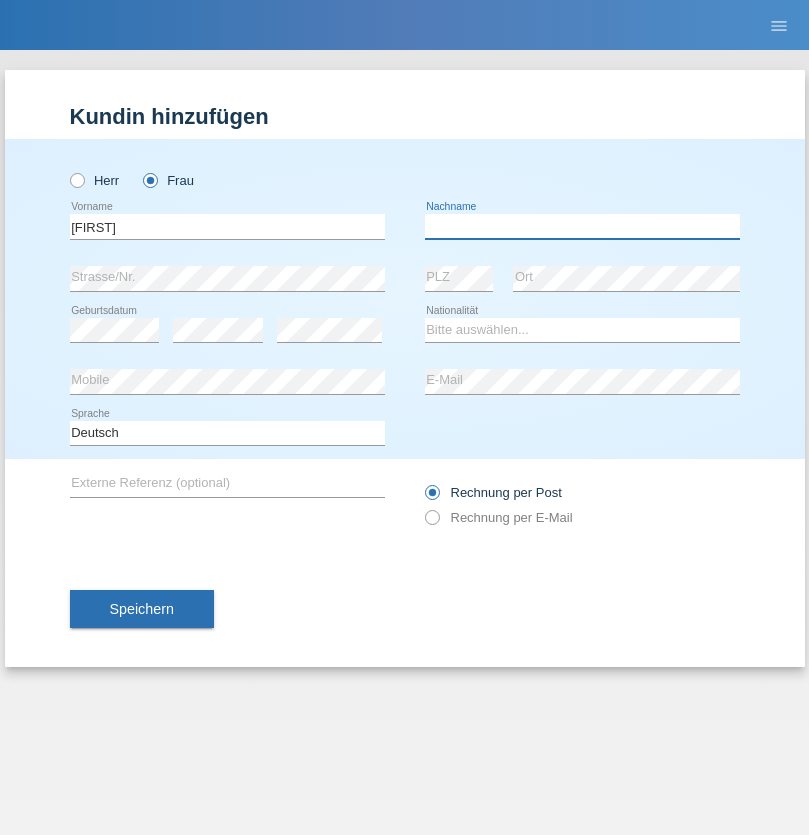click at bounding box center (582, 226) 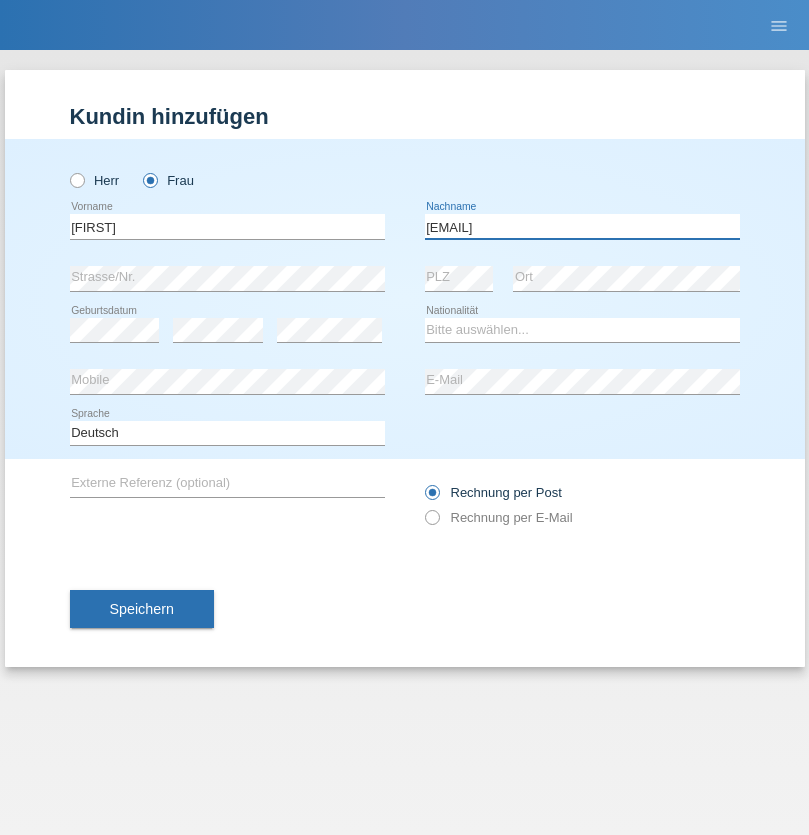type on "[EMAIL]" 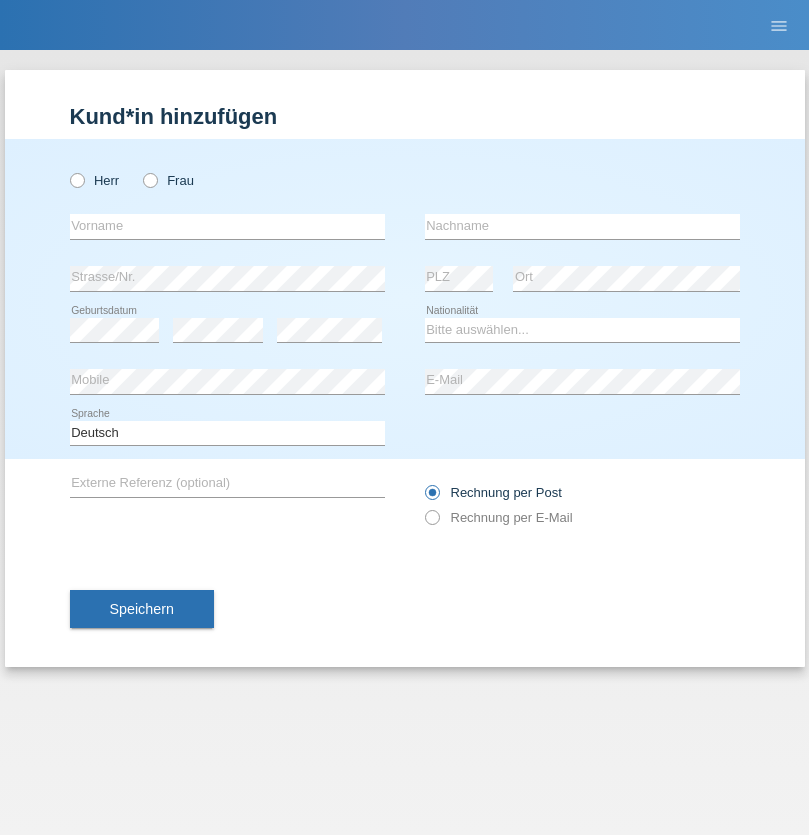 scroll, scrollTop: 0, scrollLeft: 0, axis: both 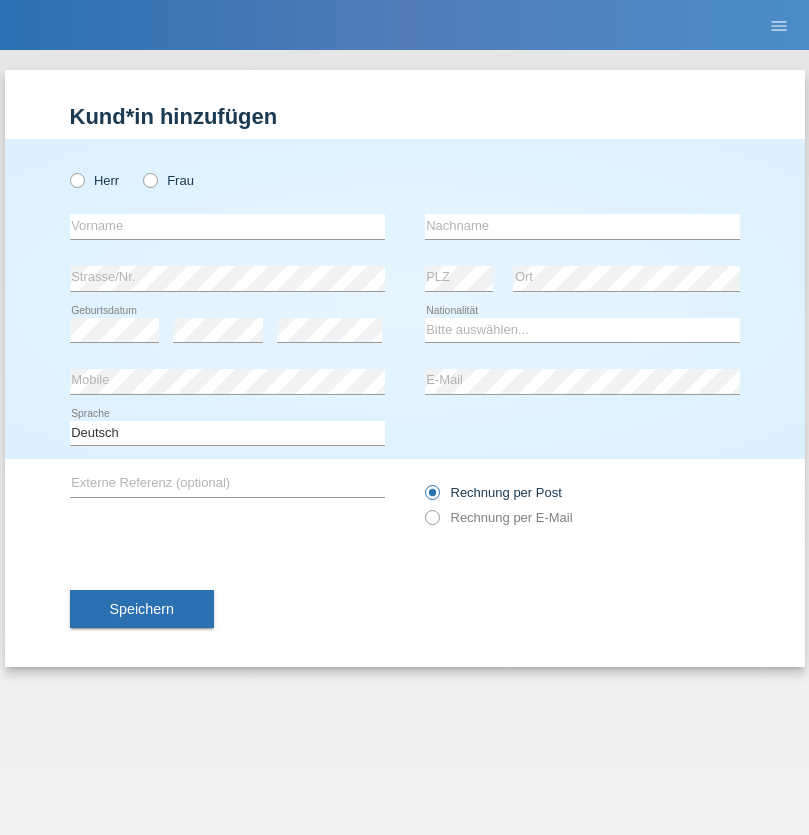 radio on "true" 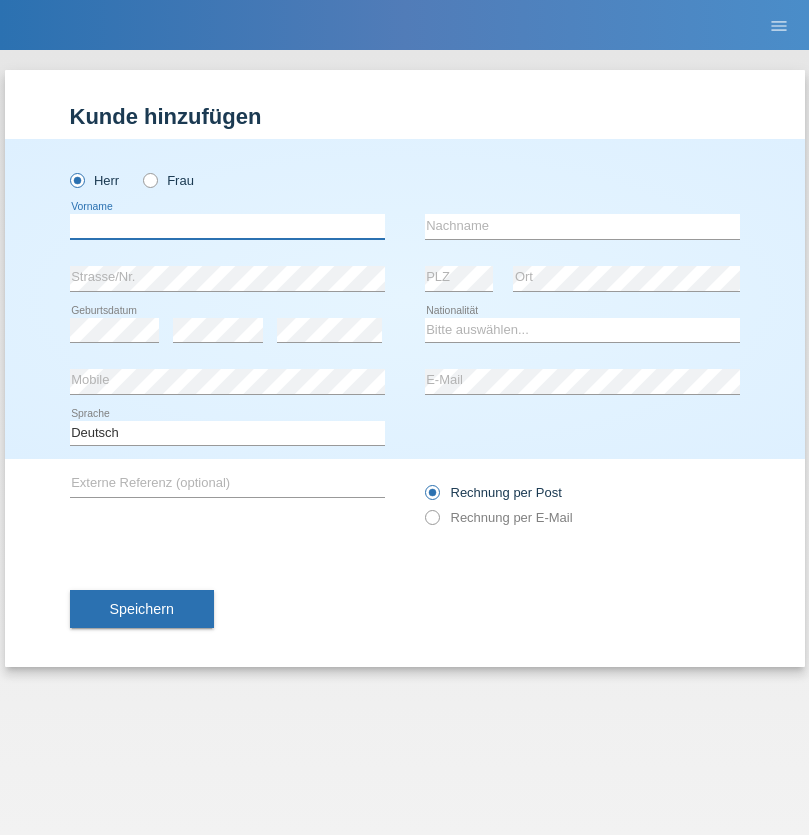 click at bounding box center [227, 226] 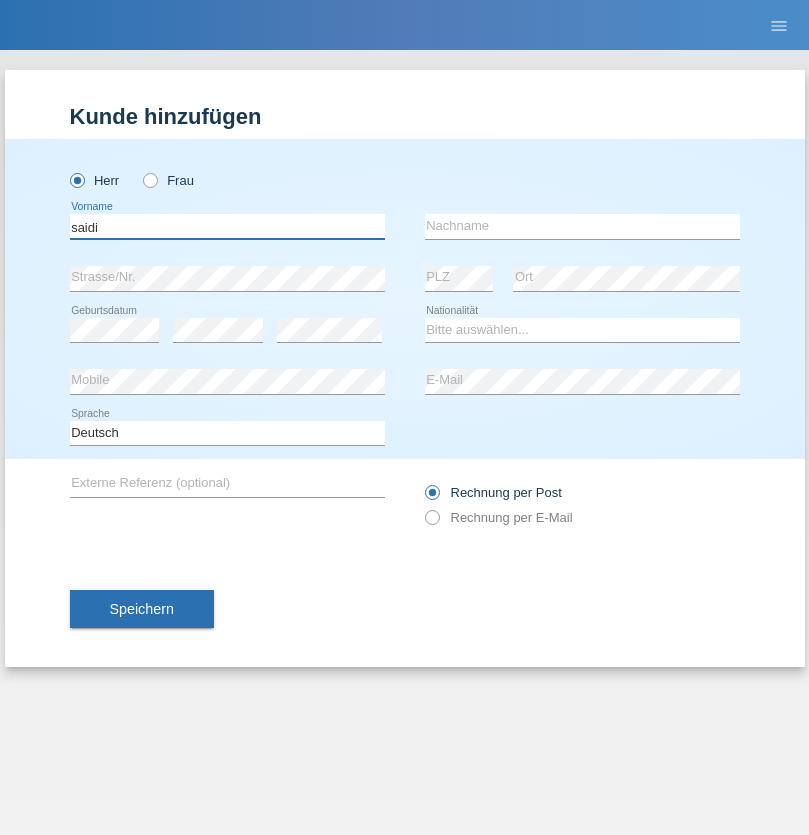 type on "saidi" 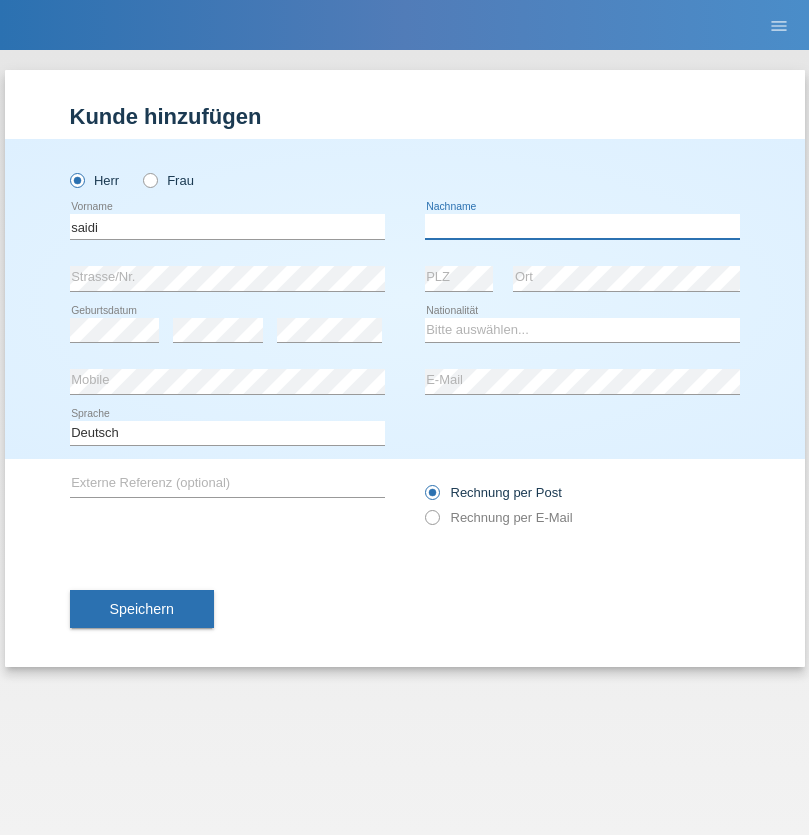 click at bounding box center [582, 226] 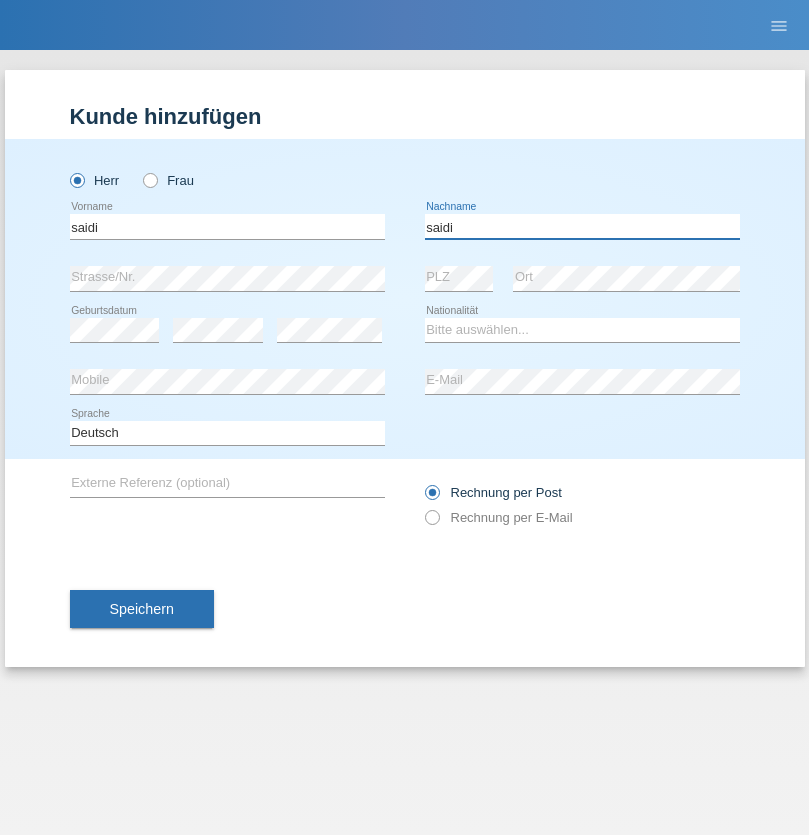 type on "saidi" 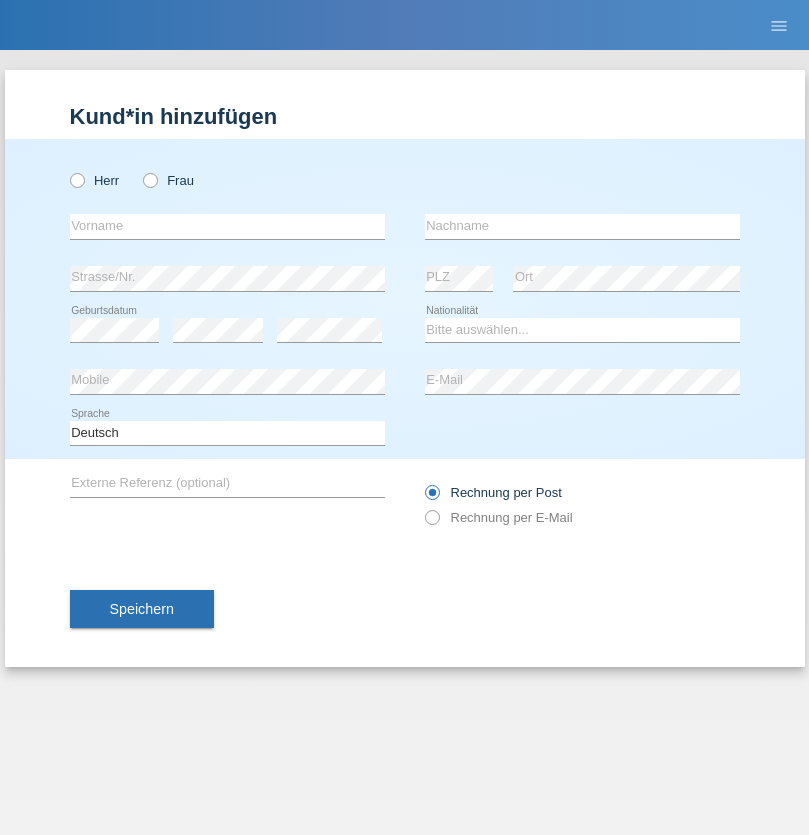 scroll, scrollTop: 0, scrollLeft: 0, axis: both 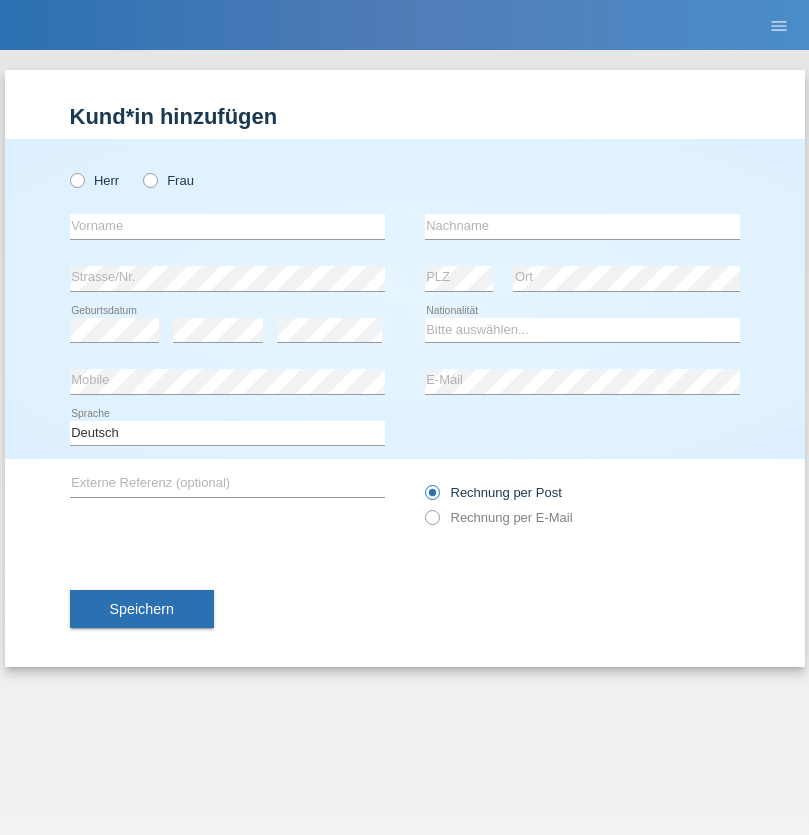 radio on "true" 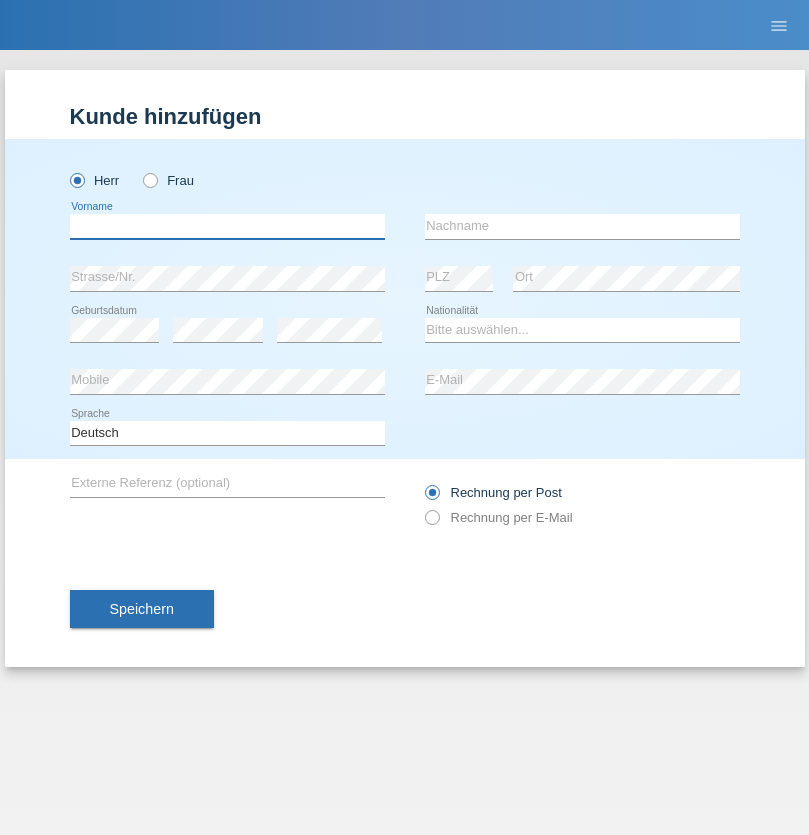 click at bounding box center [227, 226] 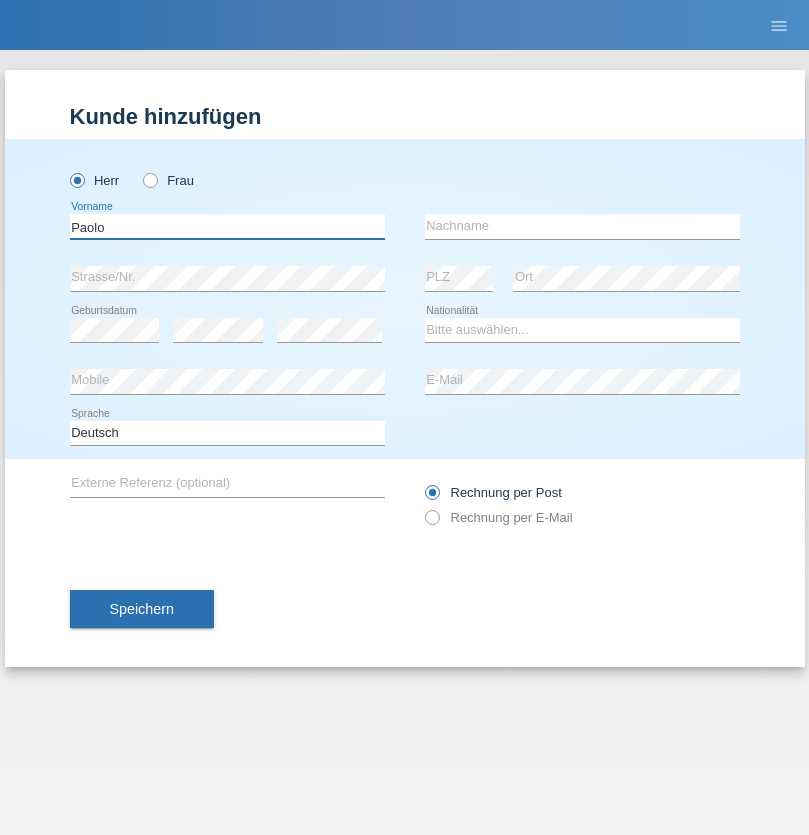 type on "Paolo" 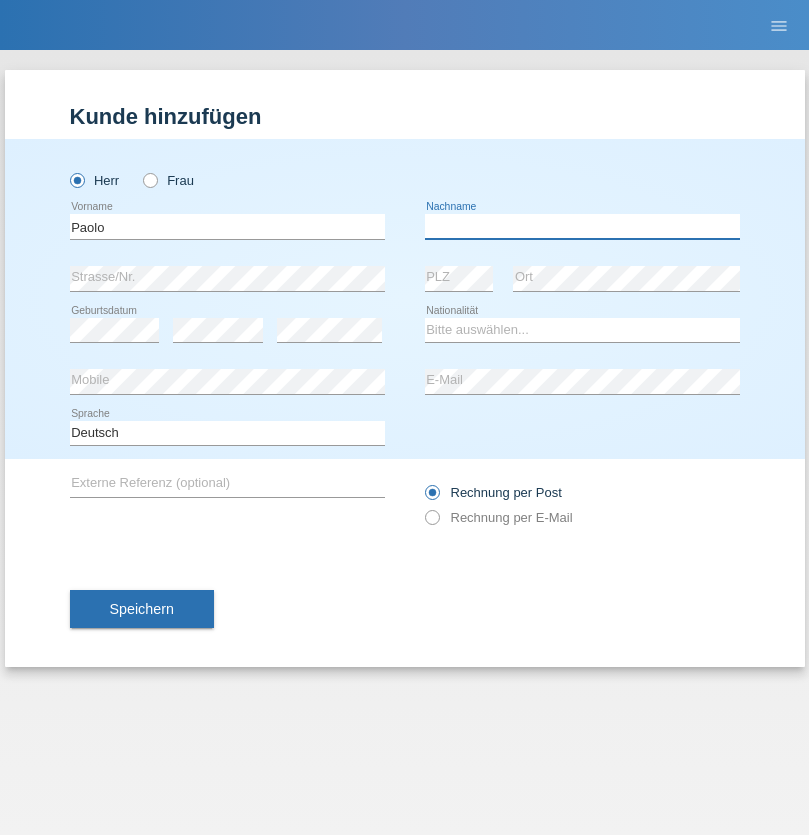 click at bounding box center [582, 226] 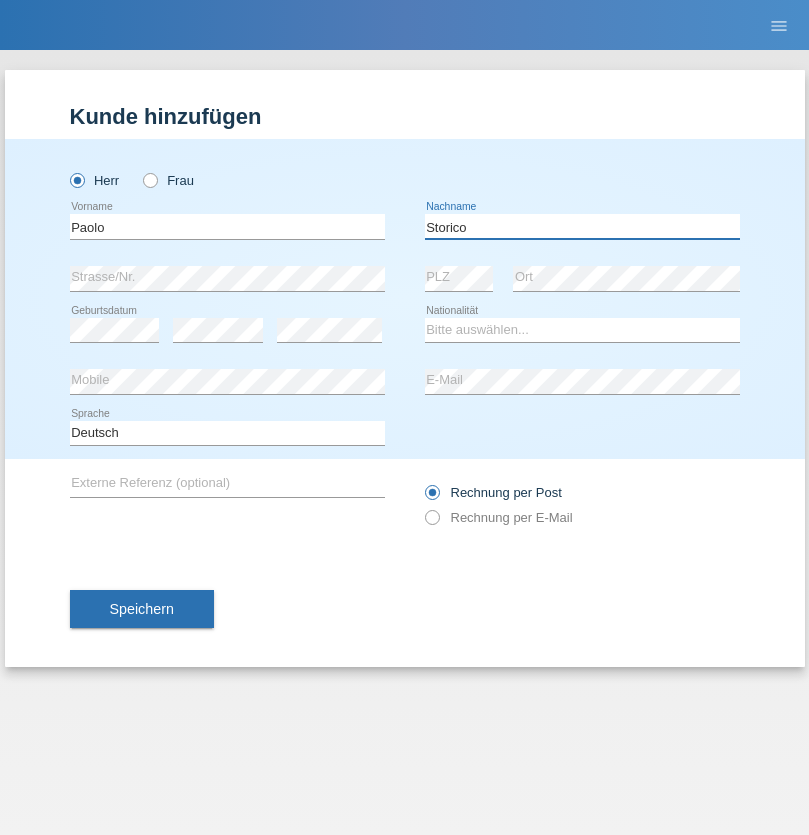 type on "Storico" 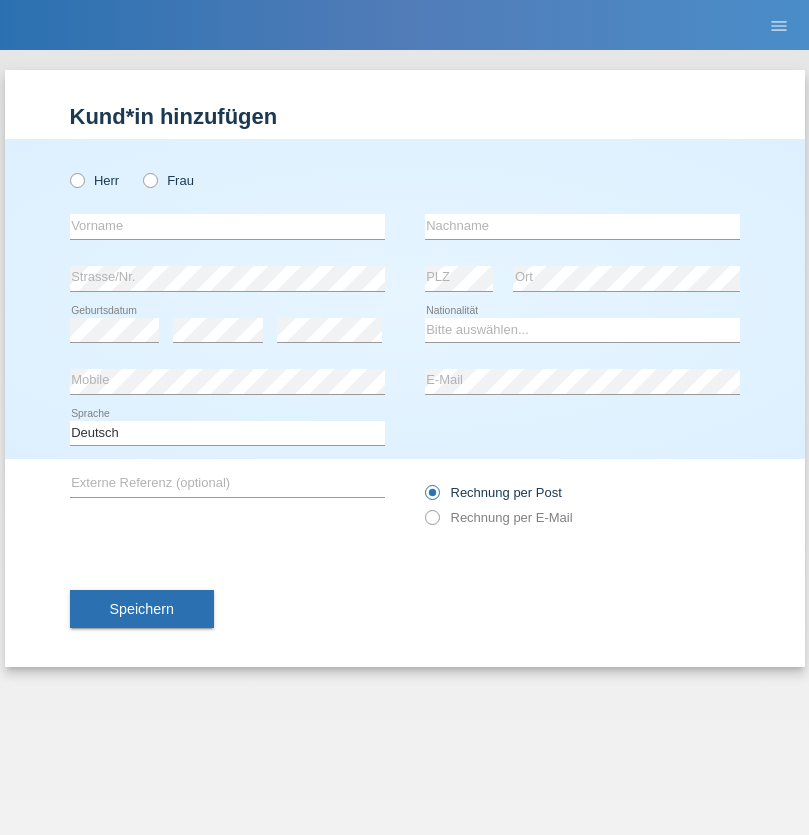 scroll, scrollTop: 0, scrollLeft: 0, axis: both 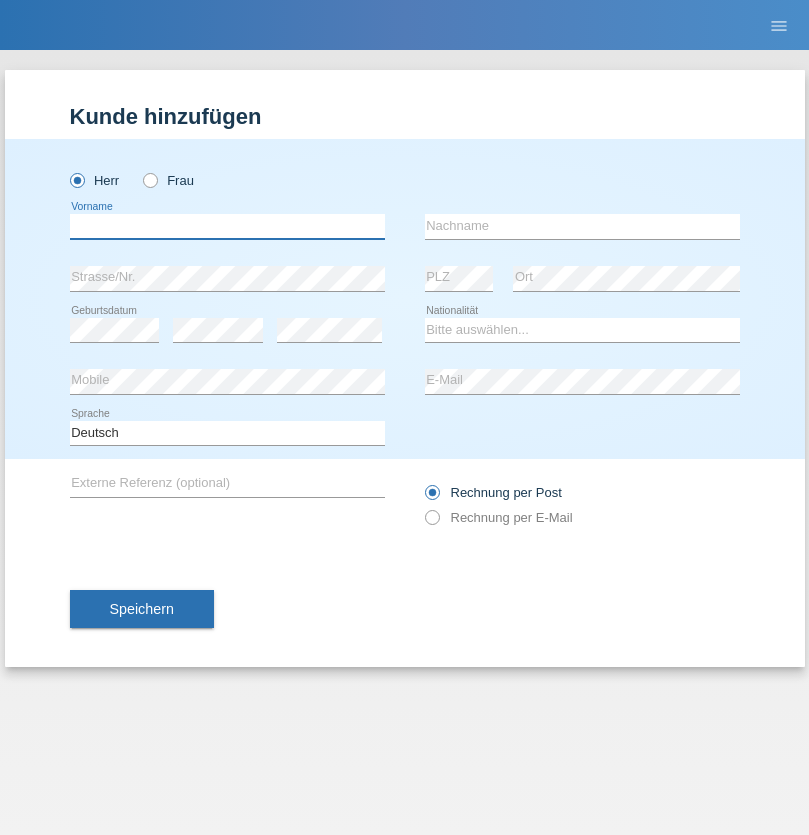 click at bounding box center (227, 226) 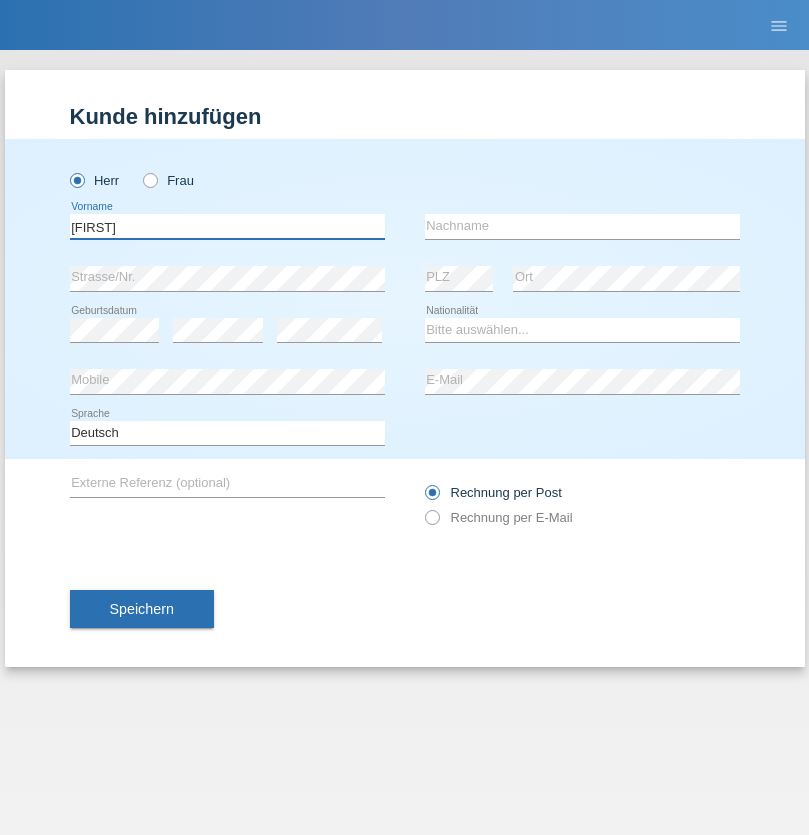type on "[FIRST]" 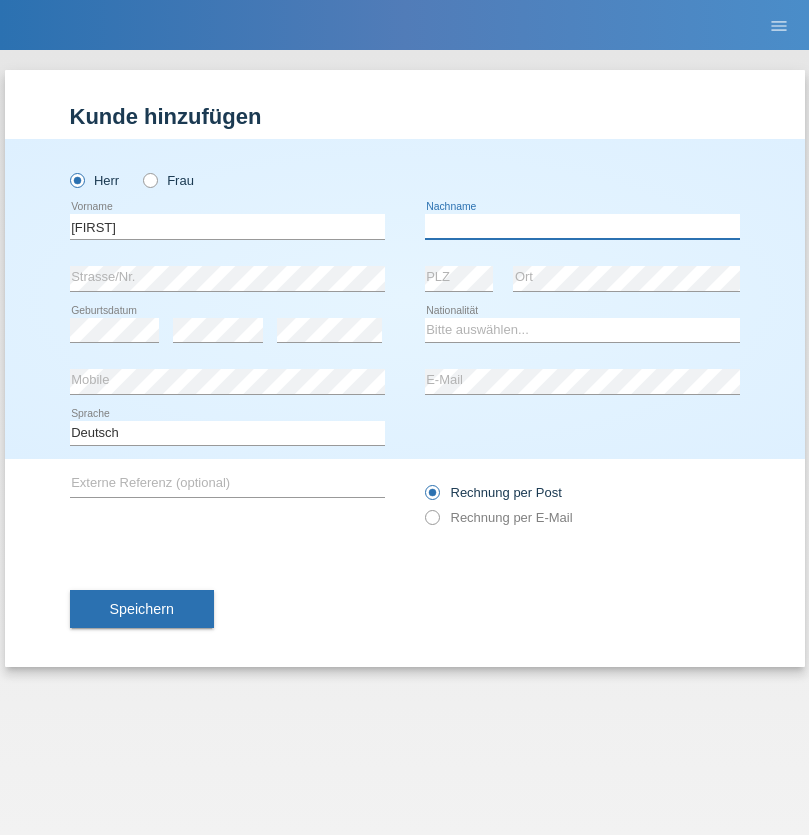 click at bounding box center (582, 226) 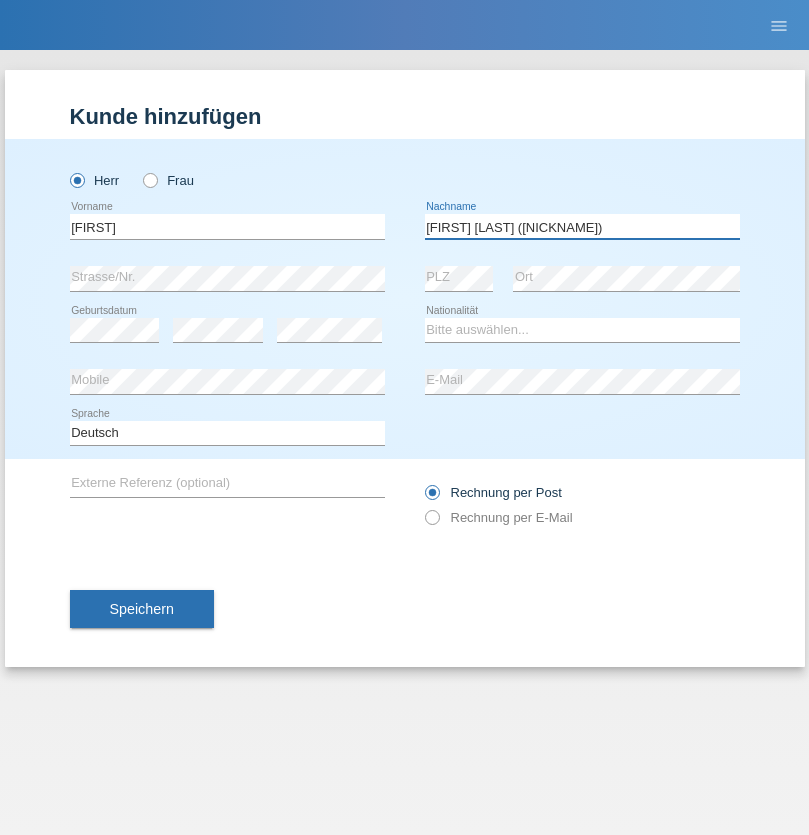 type on "[FIRST] [LAST] ([NICKNAME])" 